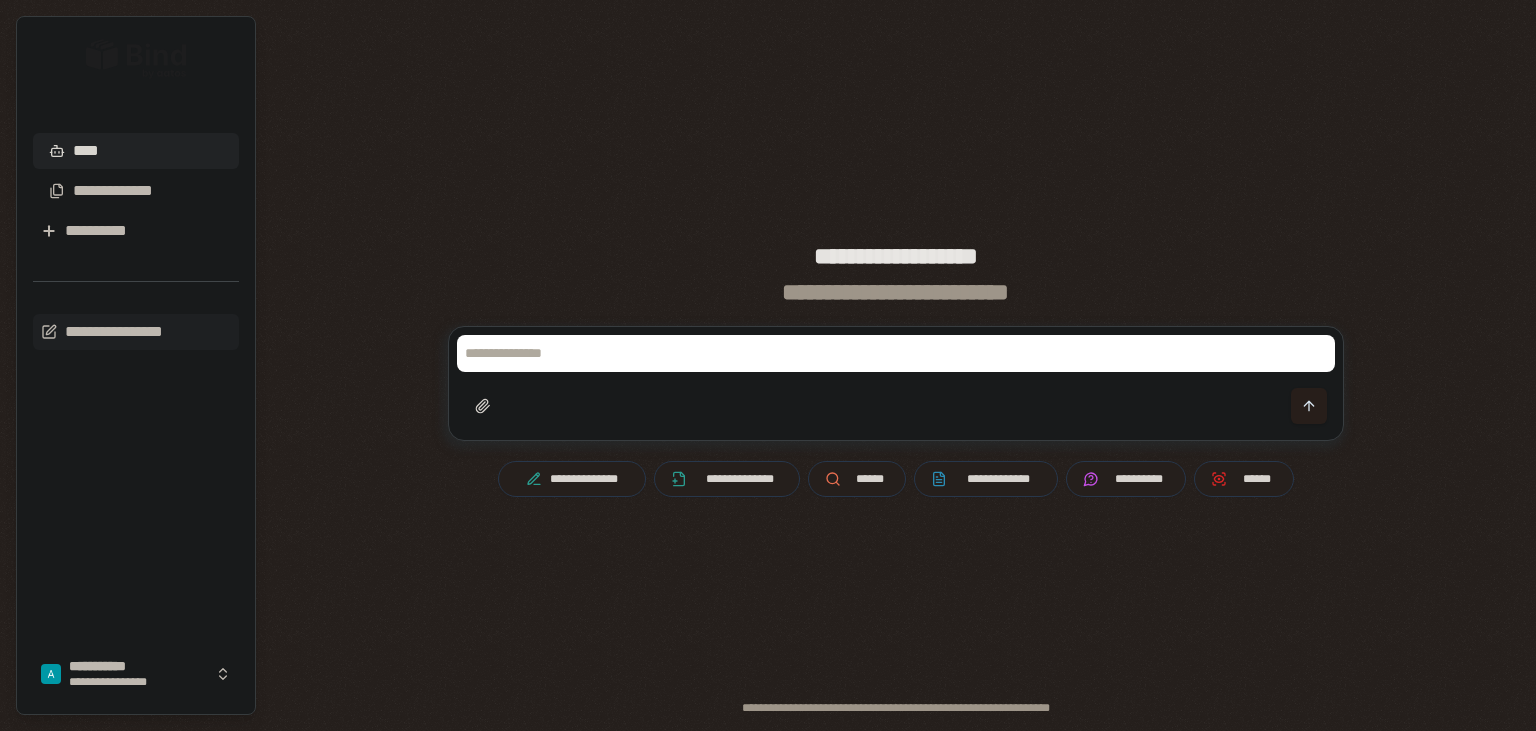 scroll, scrollTop: 0, scrollLeft: 0, axis: both 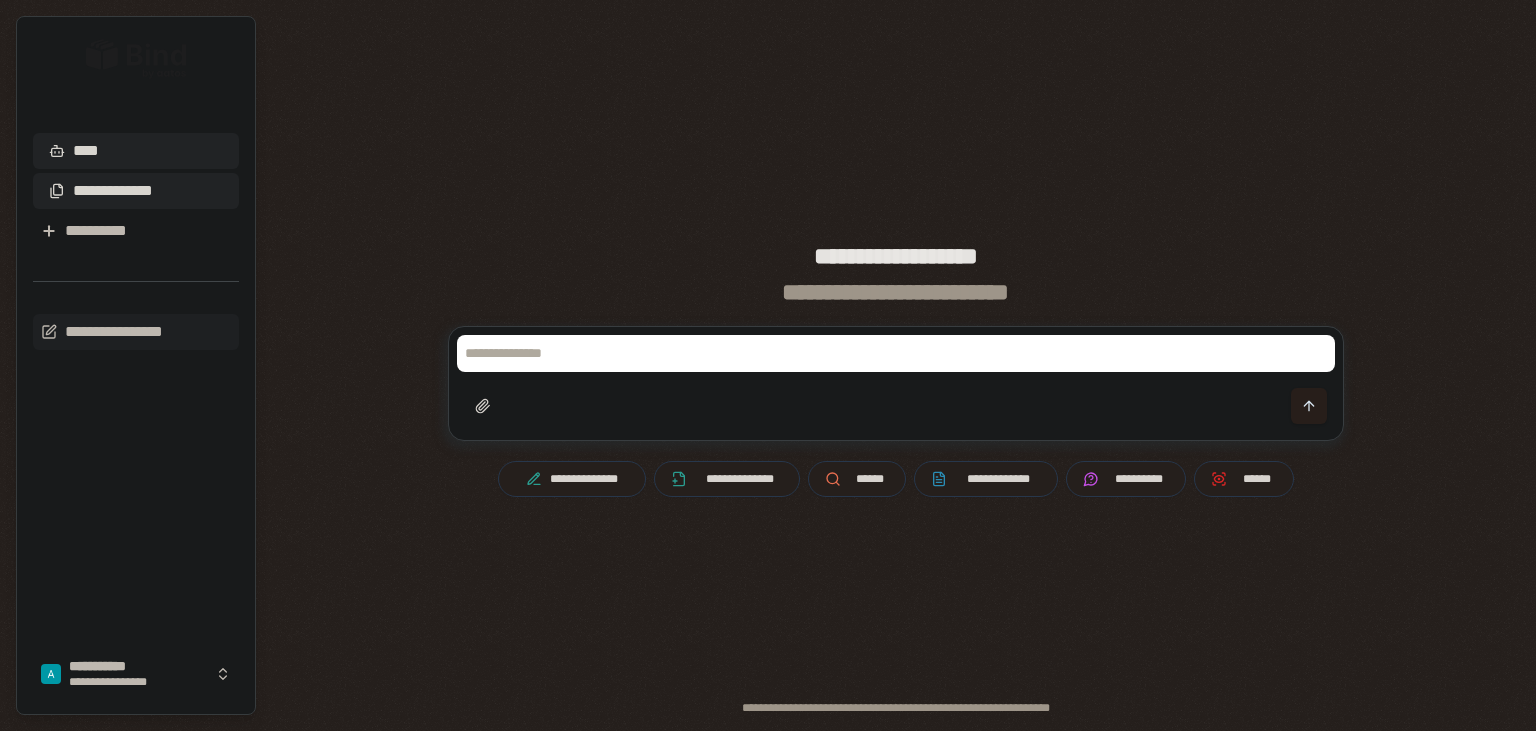 click on "**********" at bounding box center [113, 191] 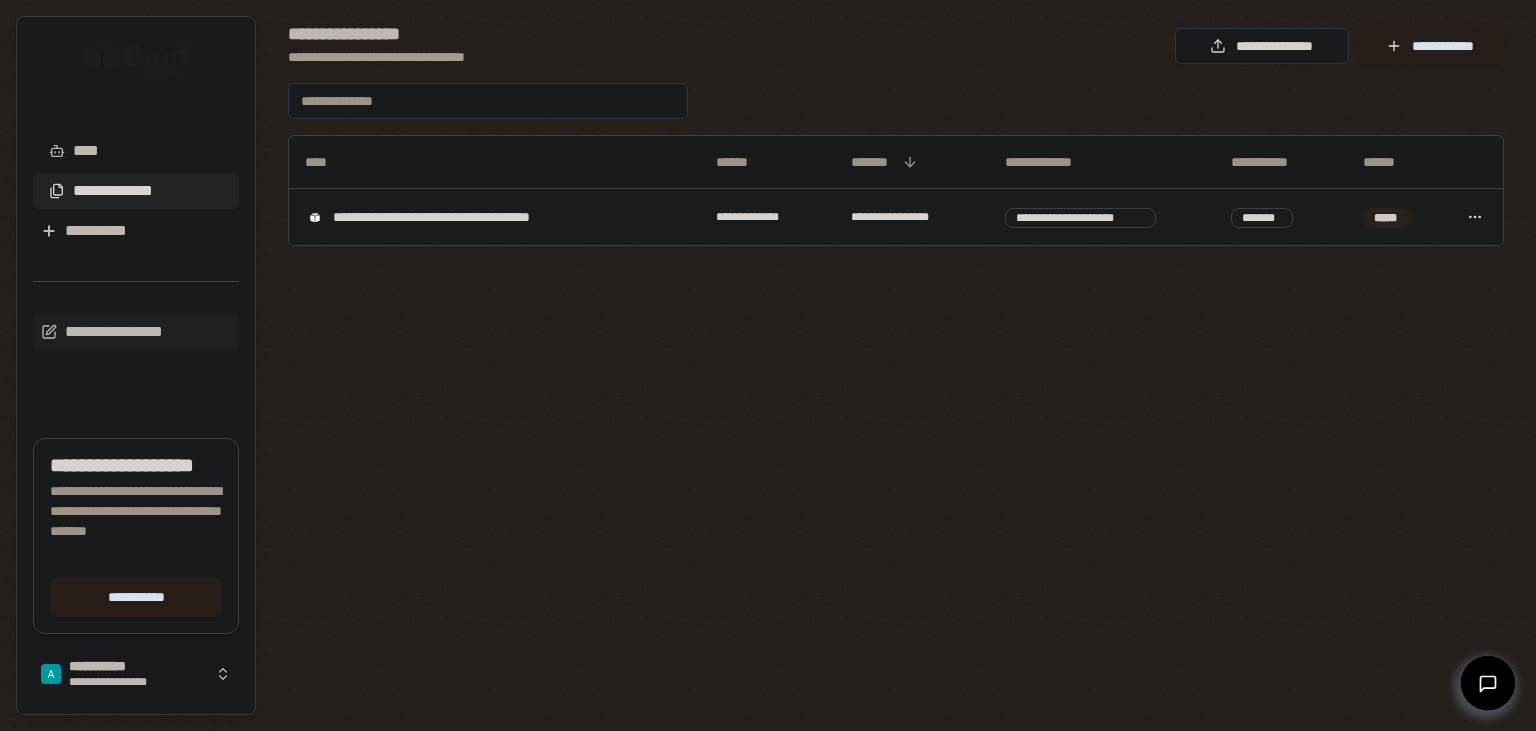 click on "**********" at bounding box center (494, 217) 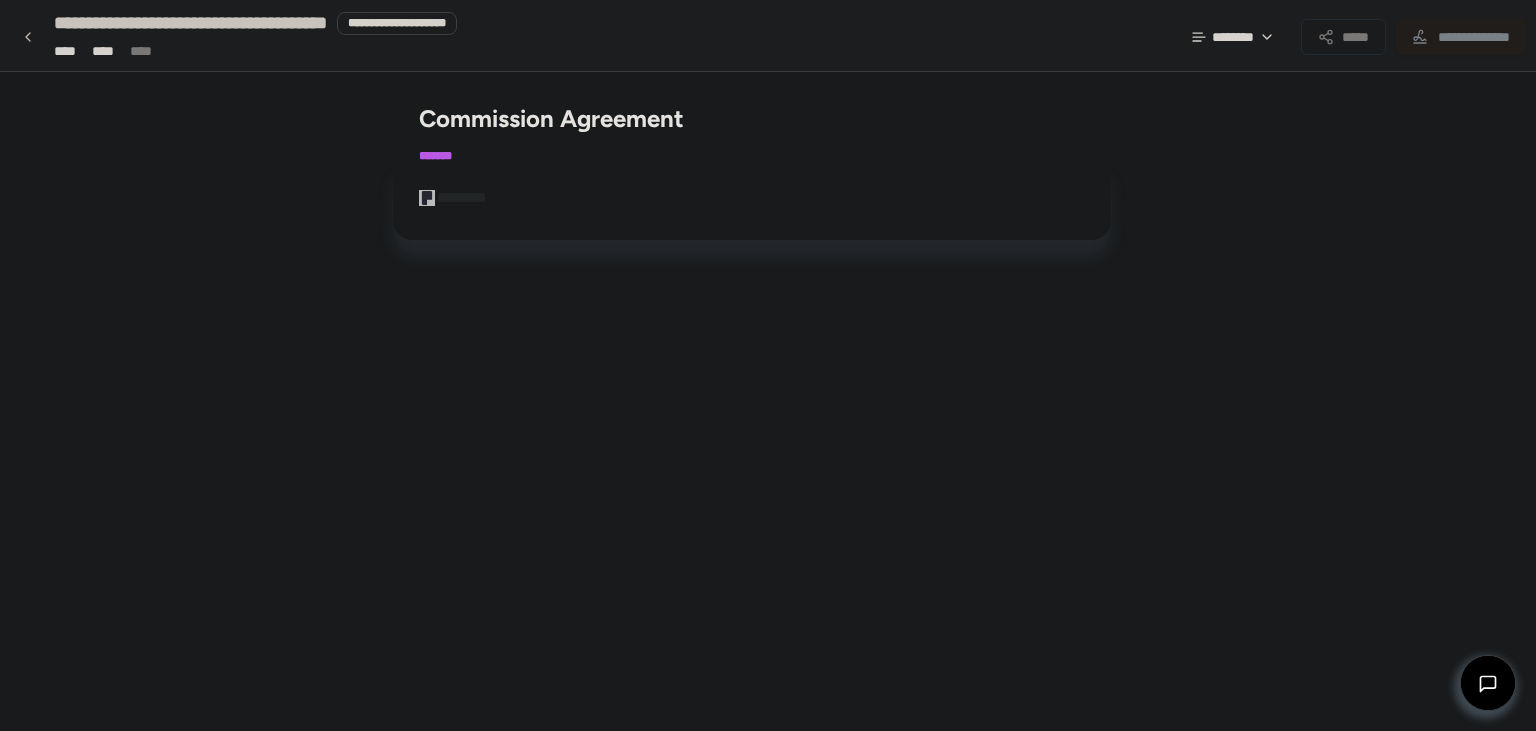 scroll, scrollTop: 118, scrollLeft: 0, axis: vertical 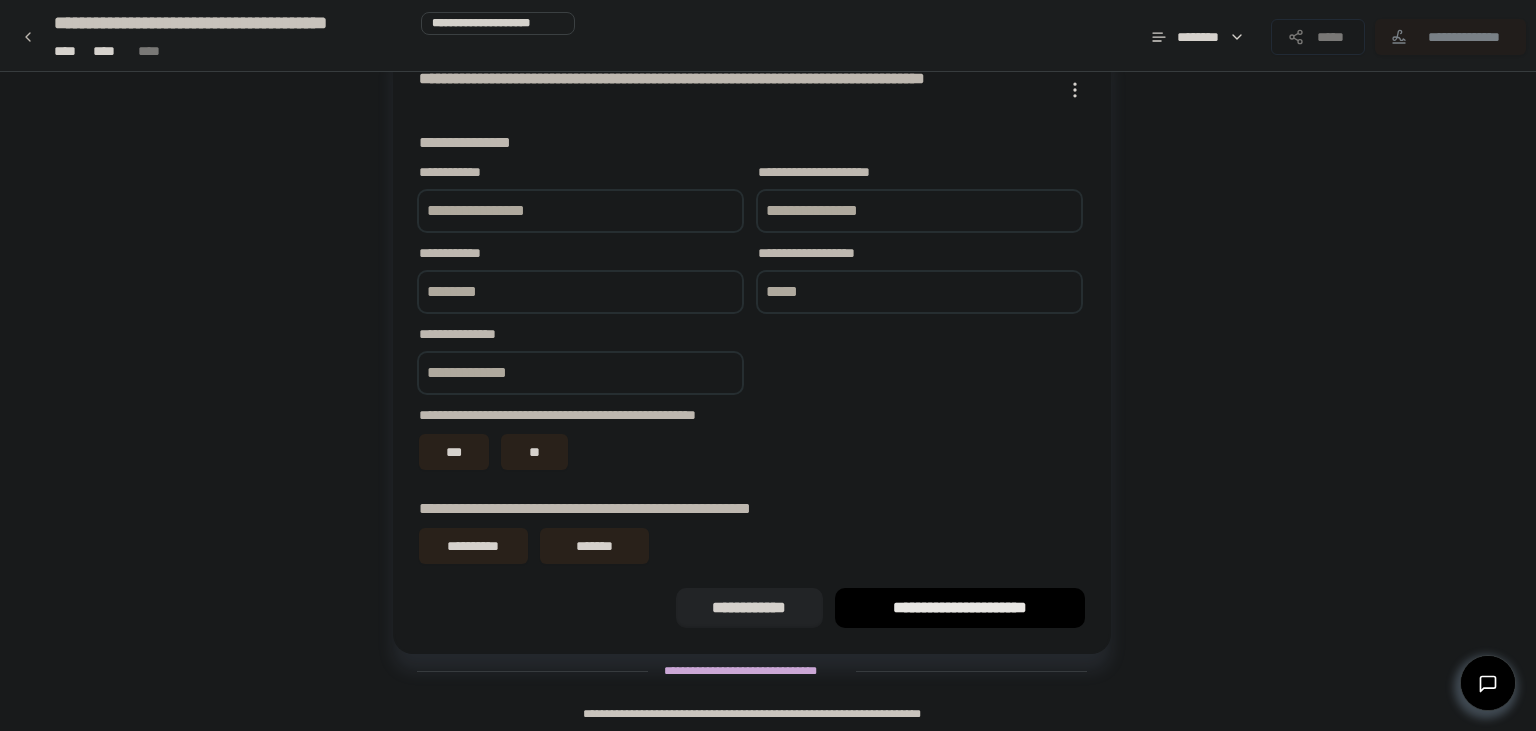 click at bounding box center (580, 211) 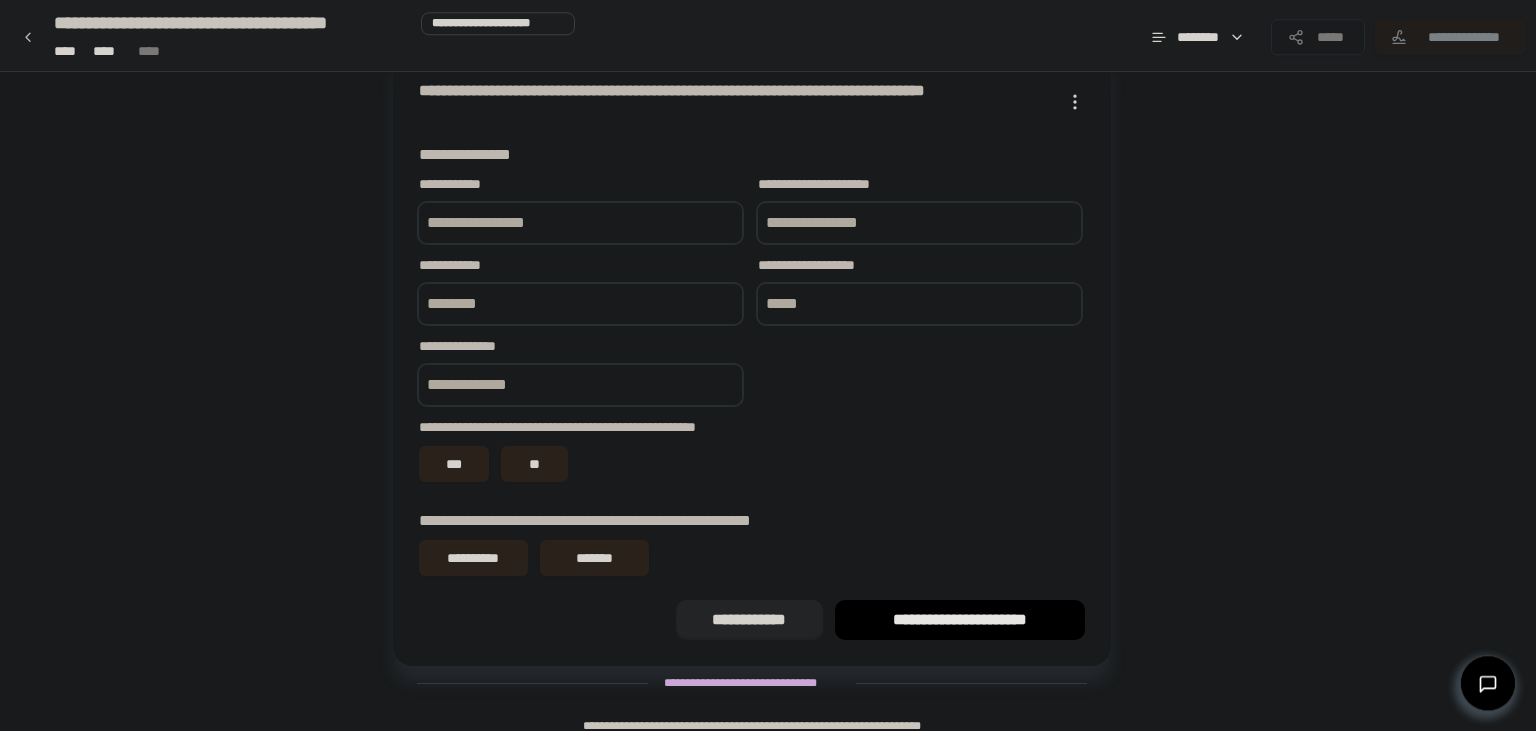 scroll, scrollTop: 12, scrollLeft: 0, axis: vertical 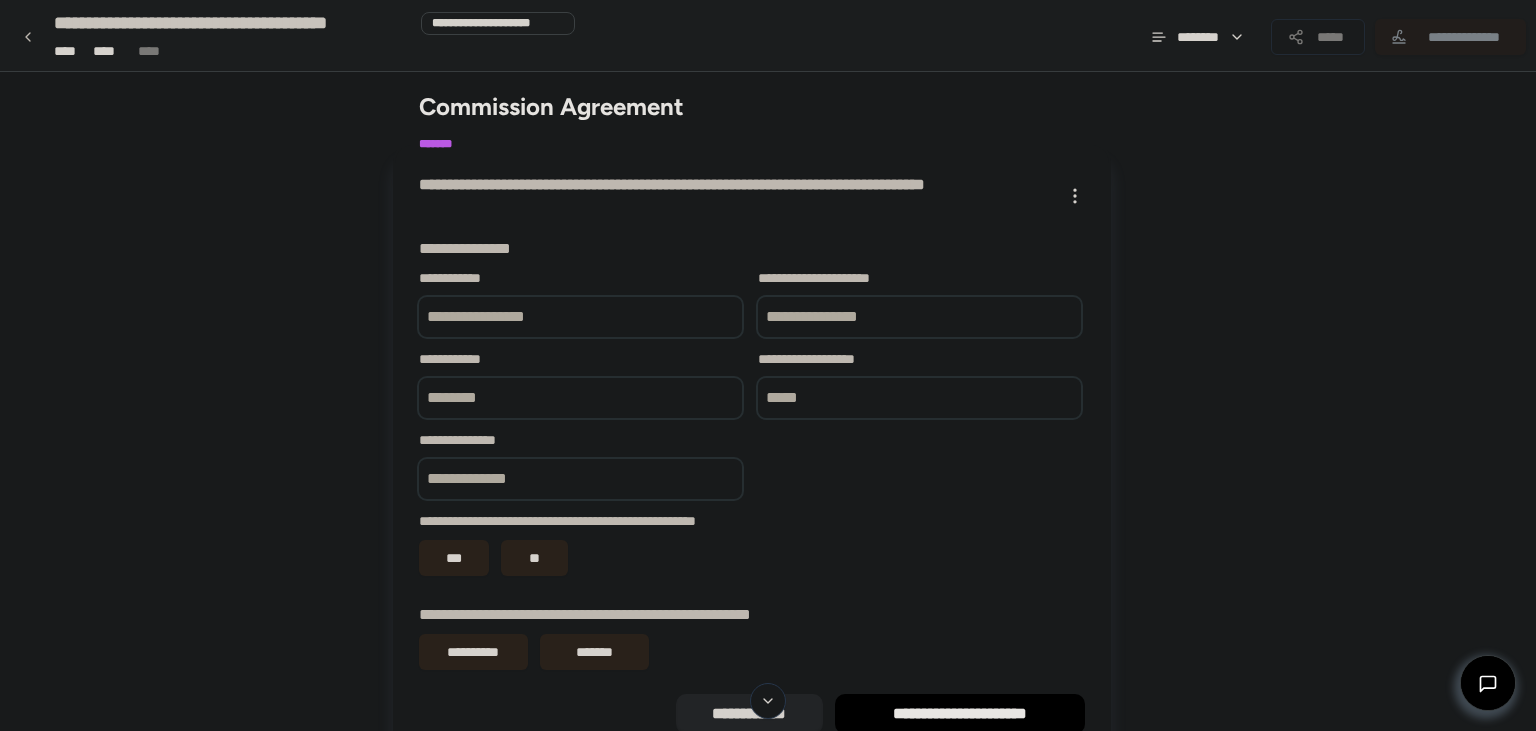 paste on "**********" 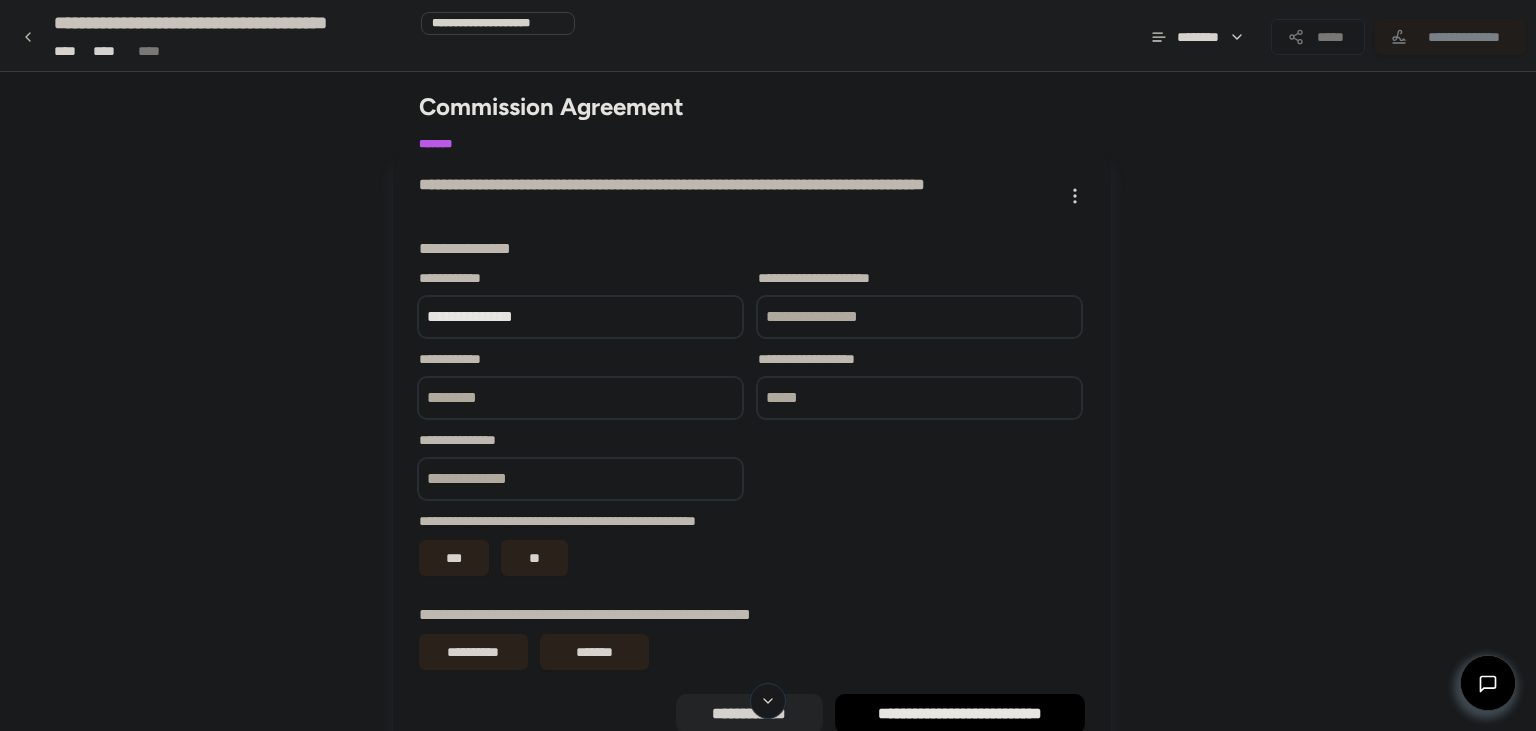 type on "**********" 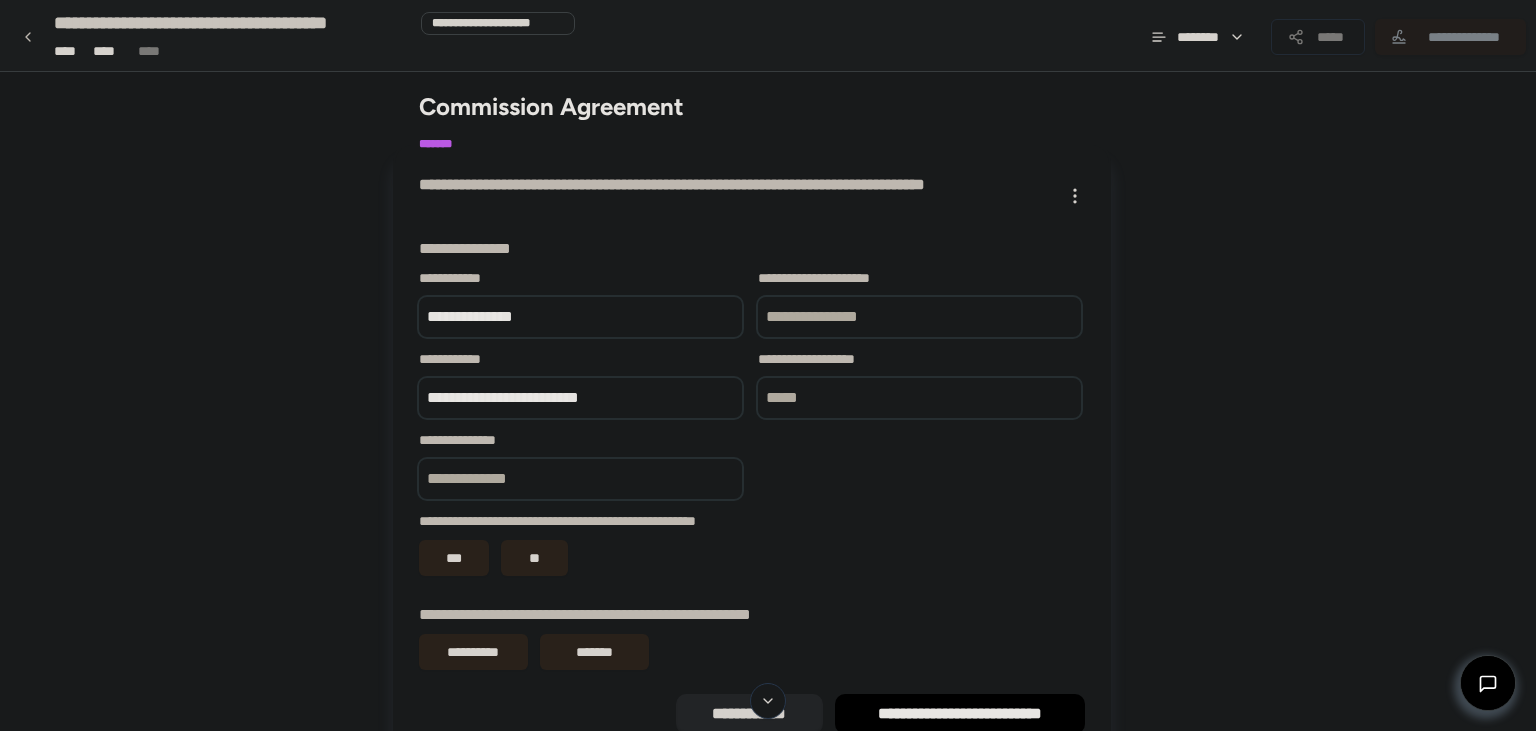 type on "**********" 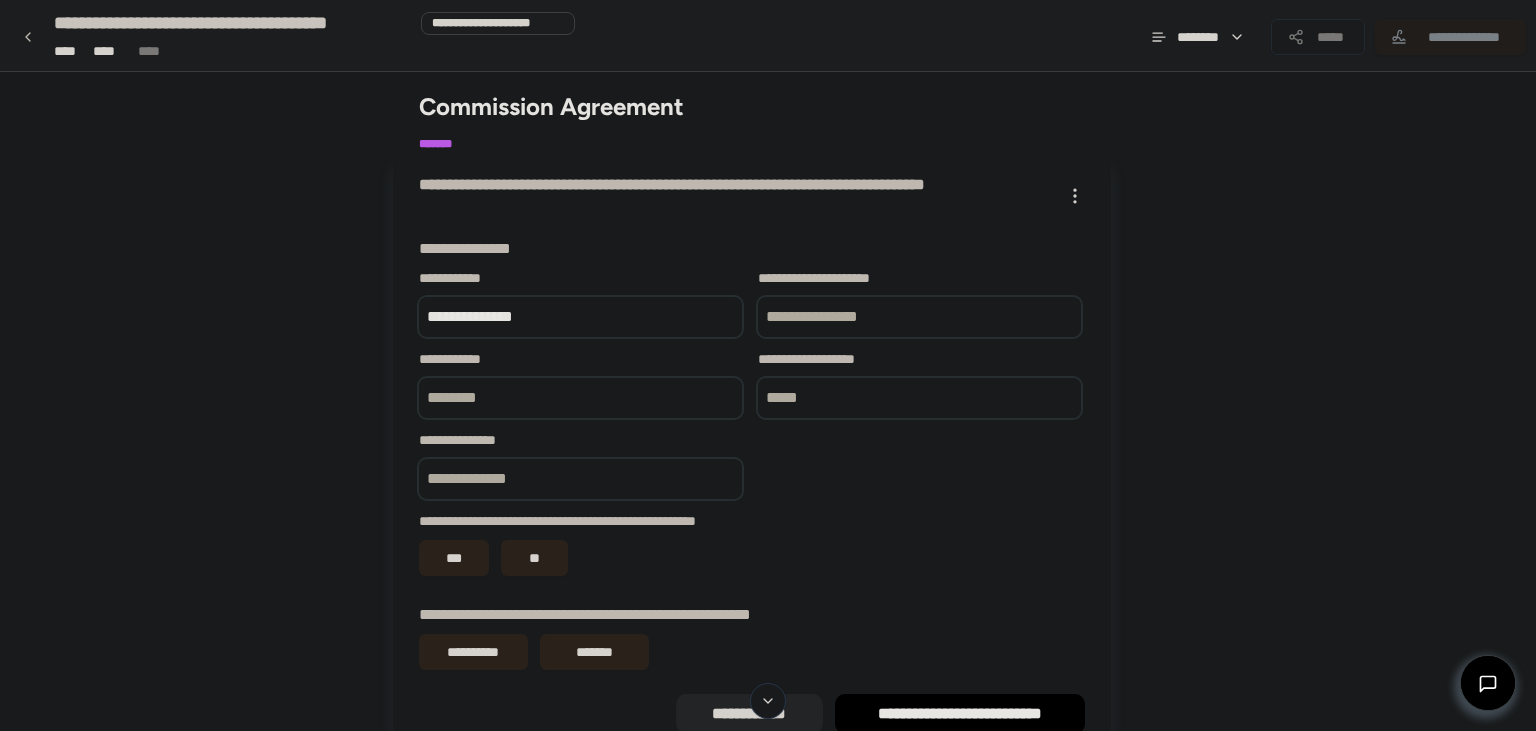 type 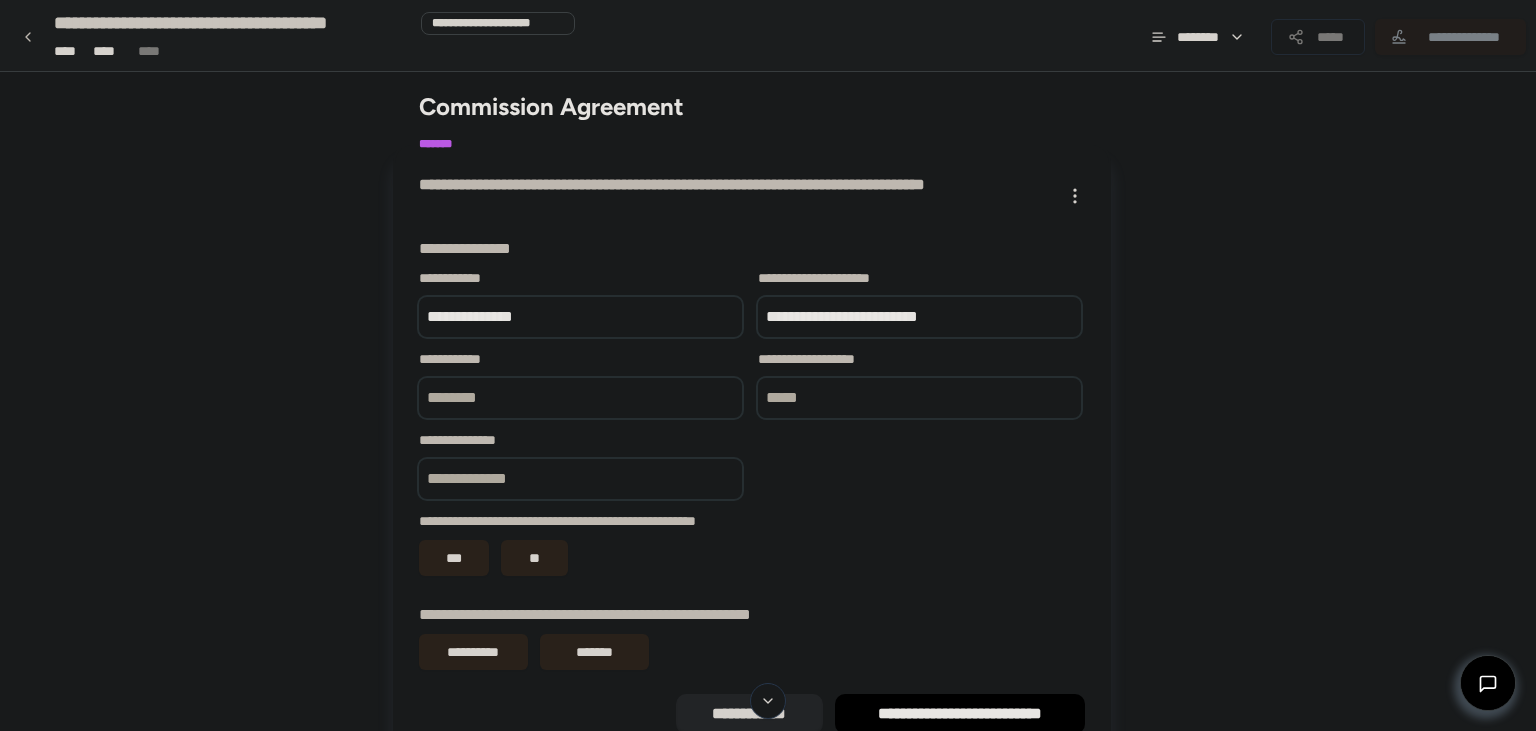 type on "**********" 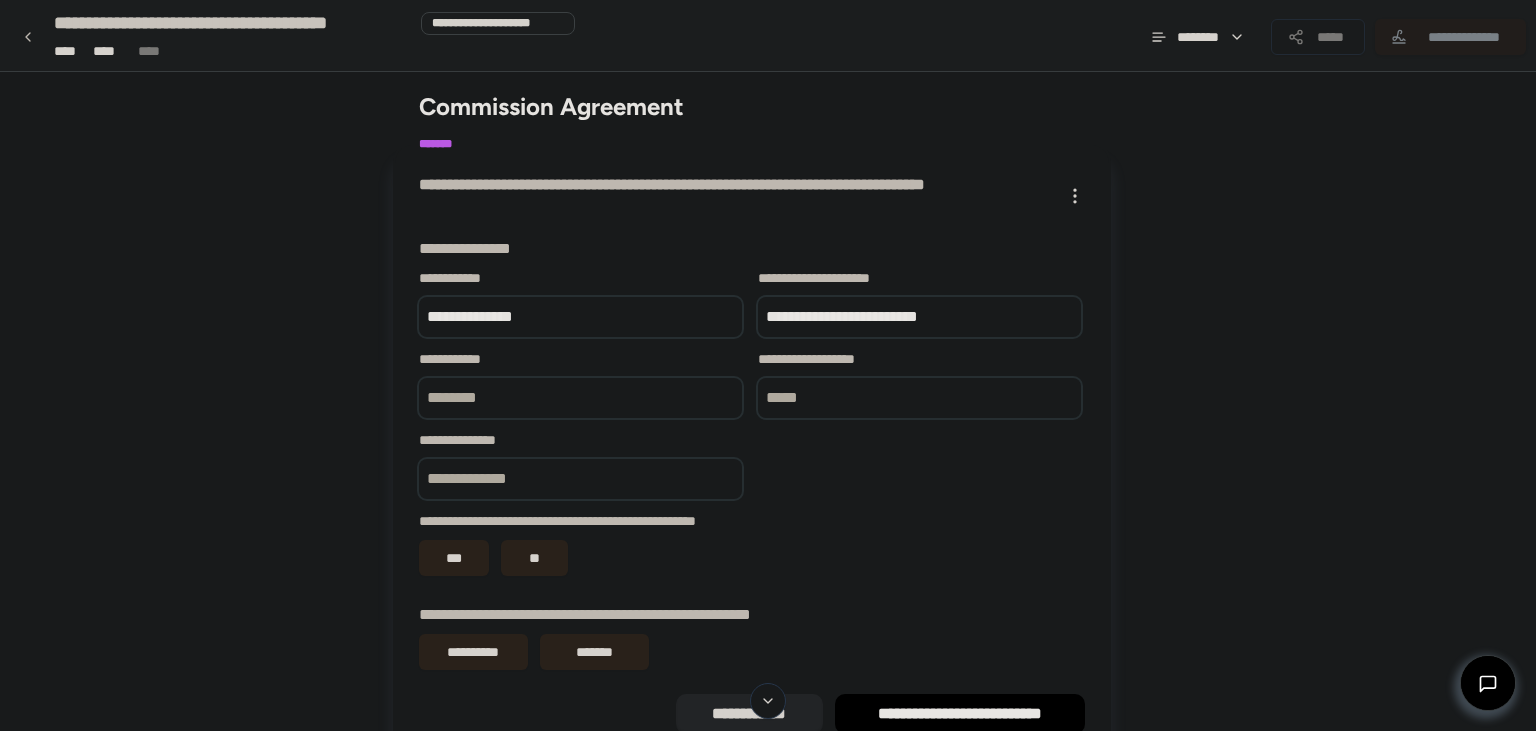 click at bounding box center [580, 398] 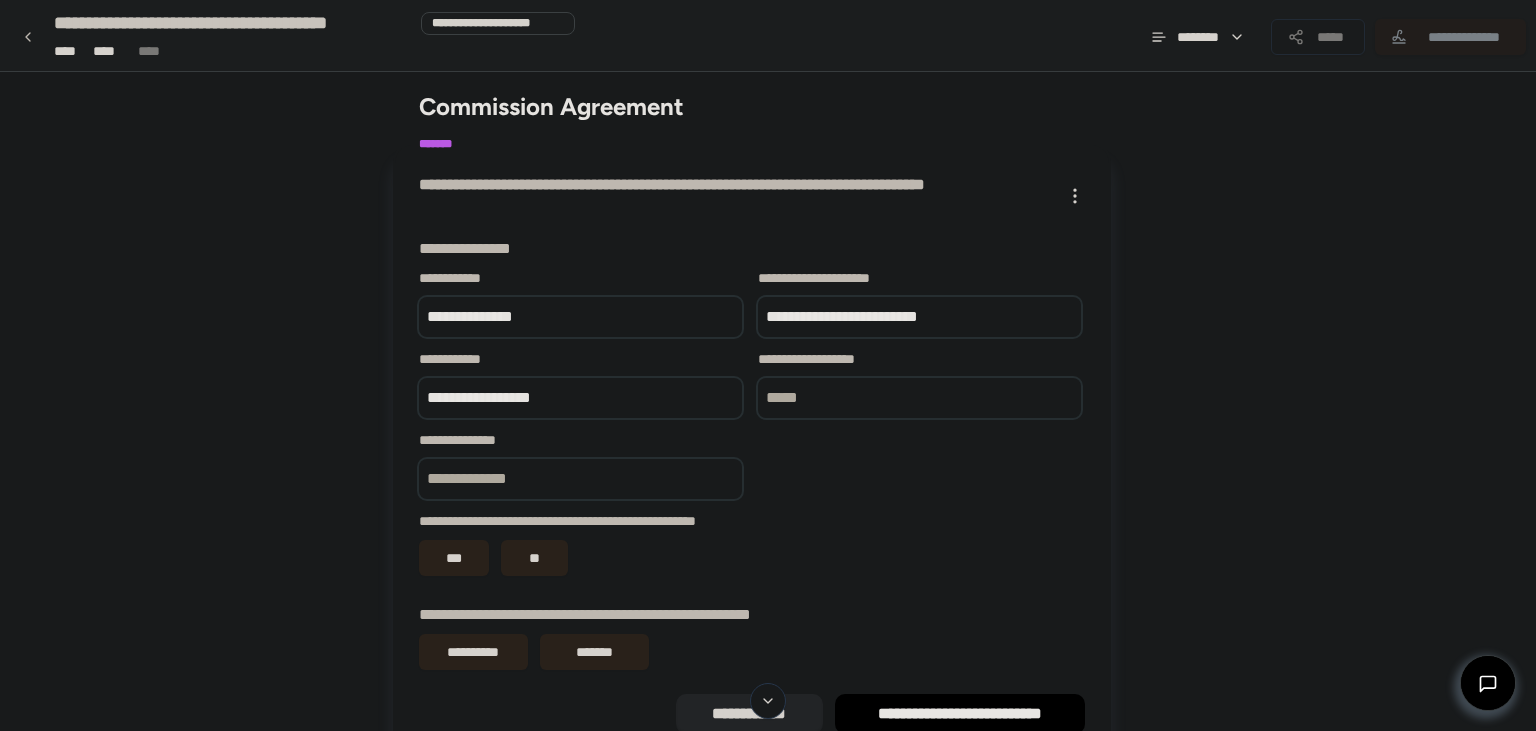 type on "**********" 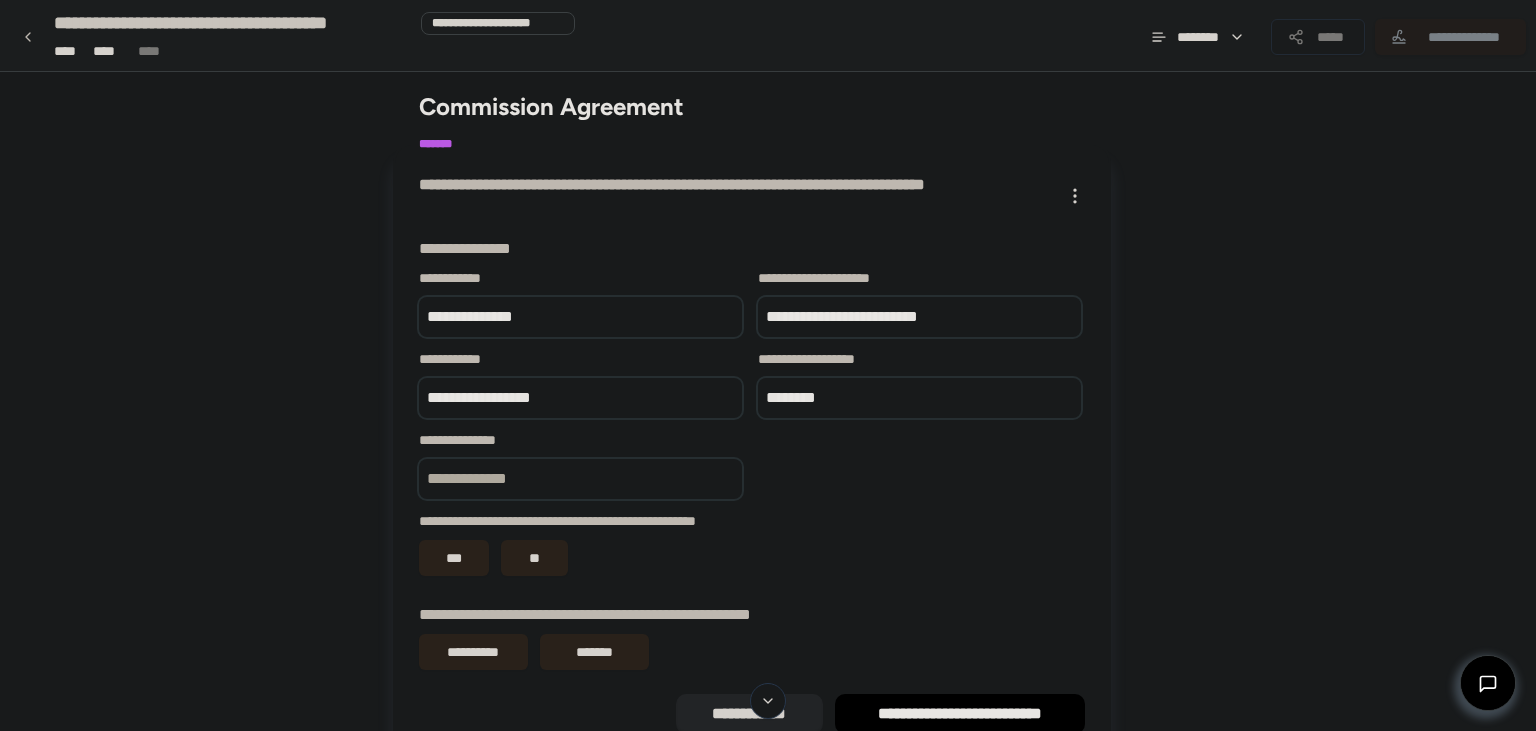 type on "********" 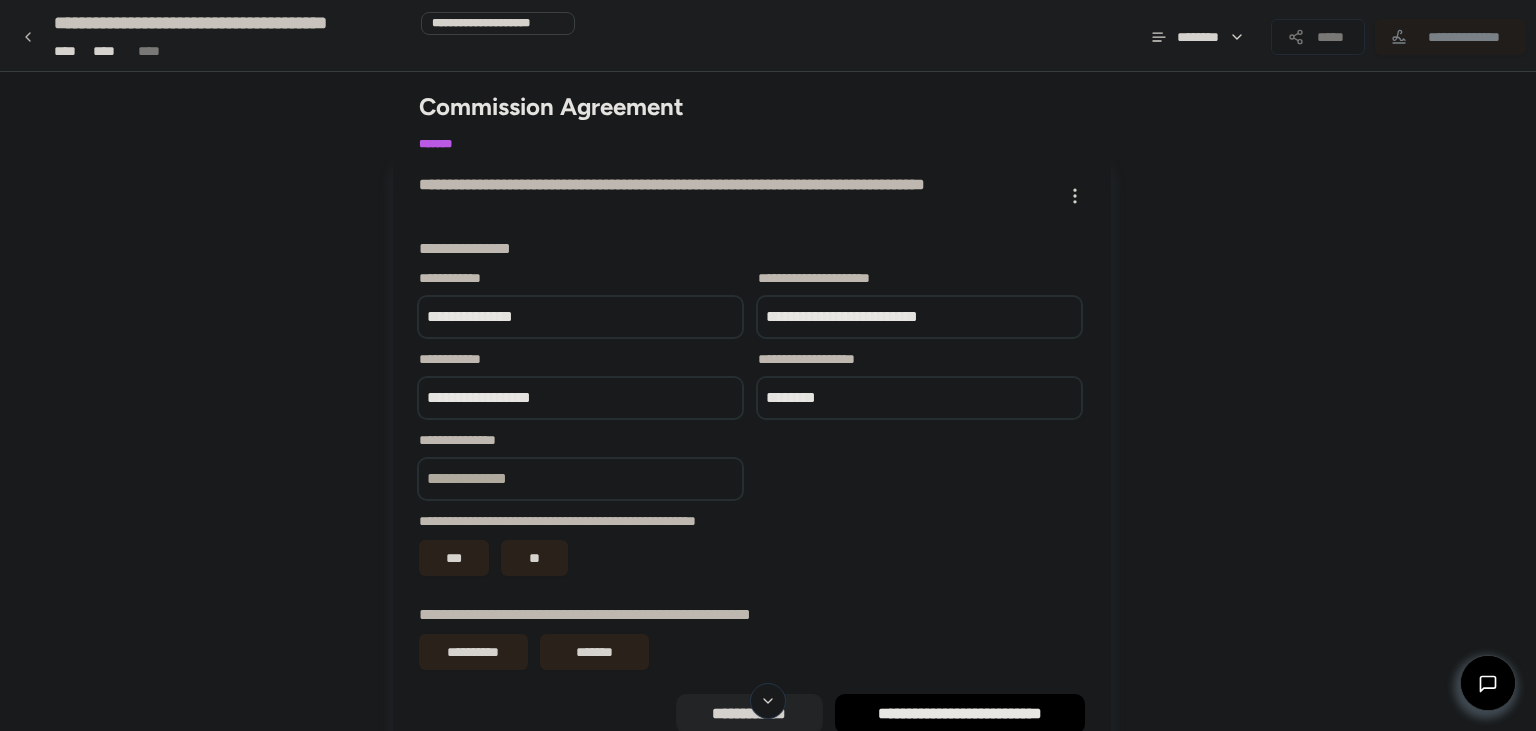 click at bounding box center (580, 479) 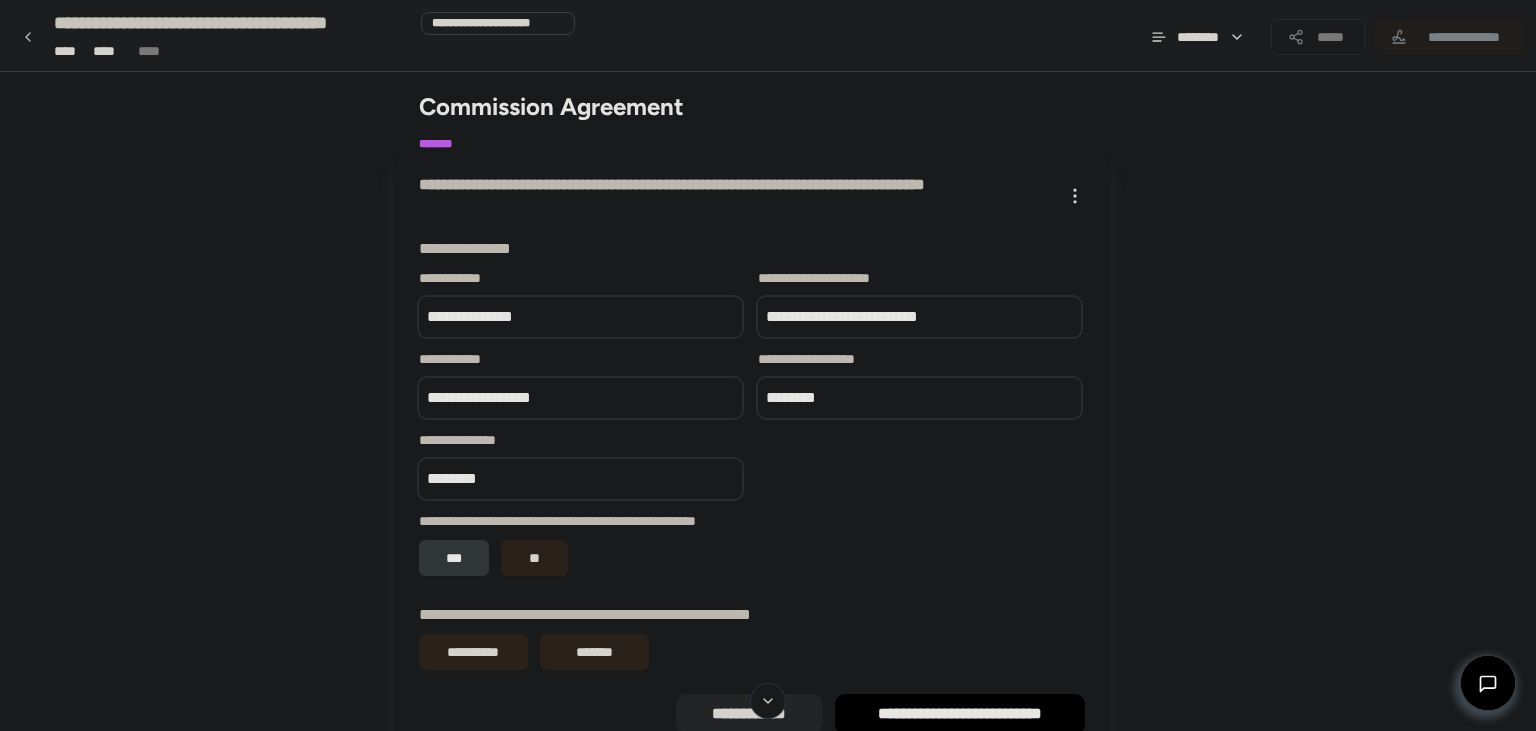 type on "********" 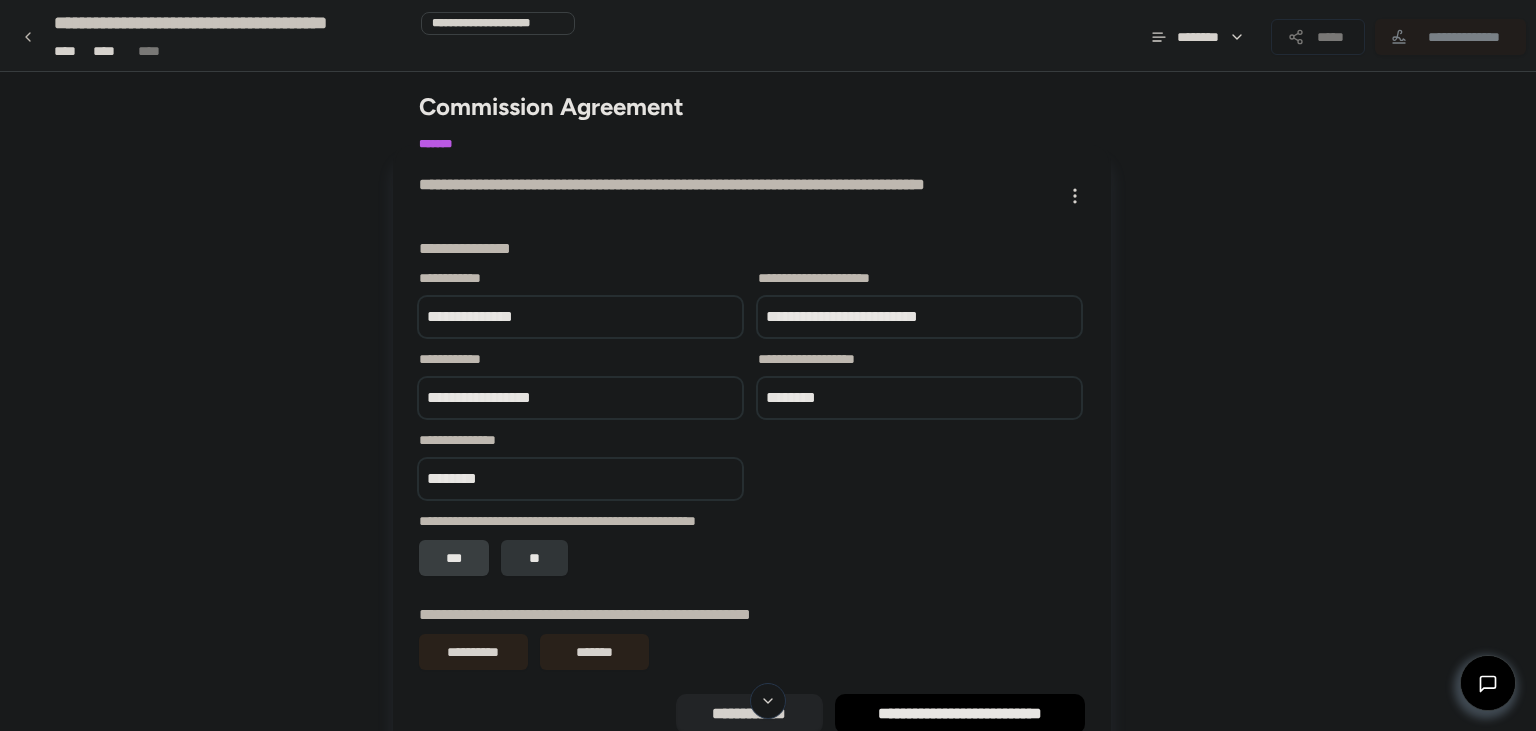 click on "**" at bounding box center (534, 558) 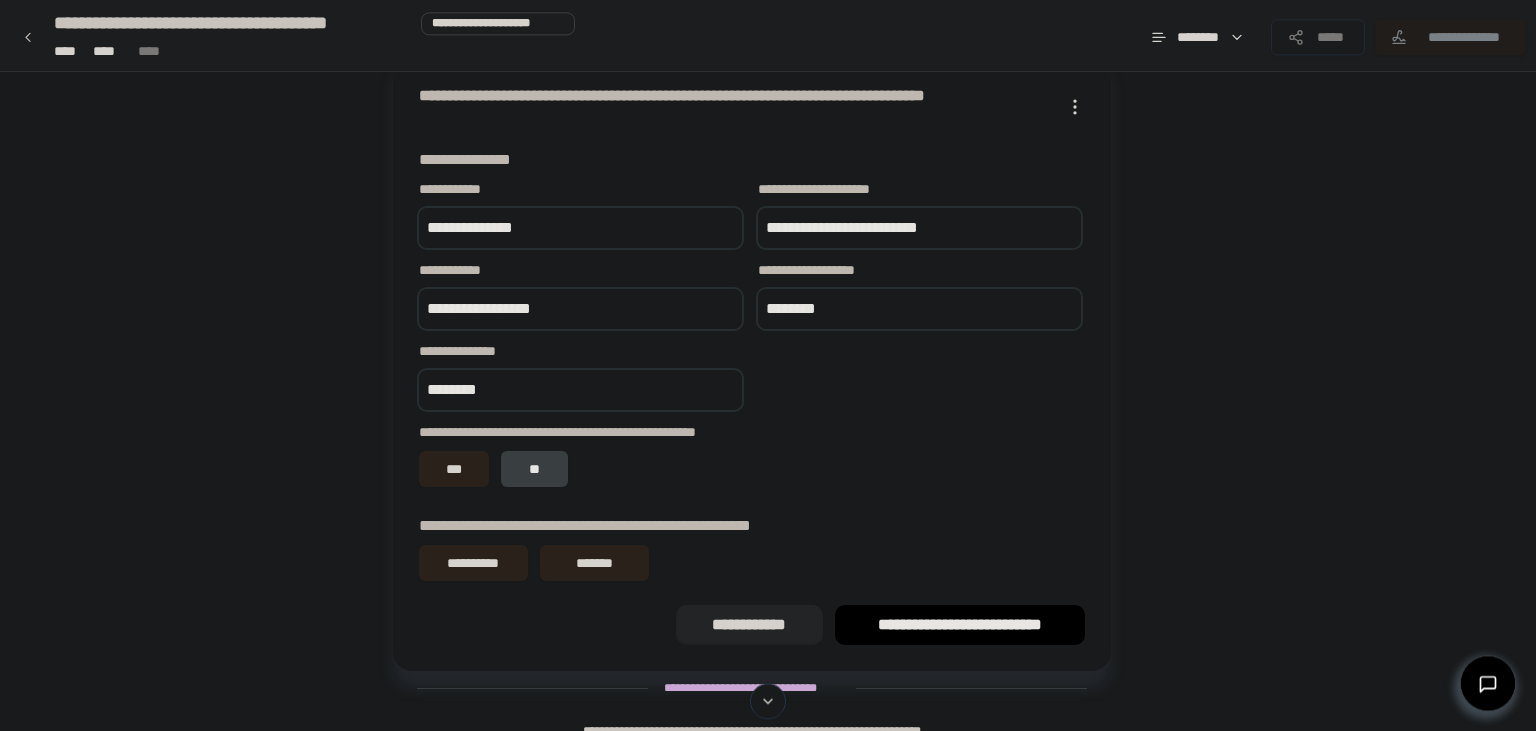 scroll, scrollTop: 118, scrollLeft: 0, axis: vertical 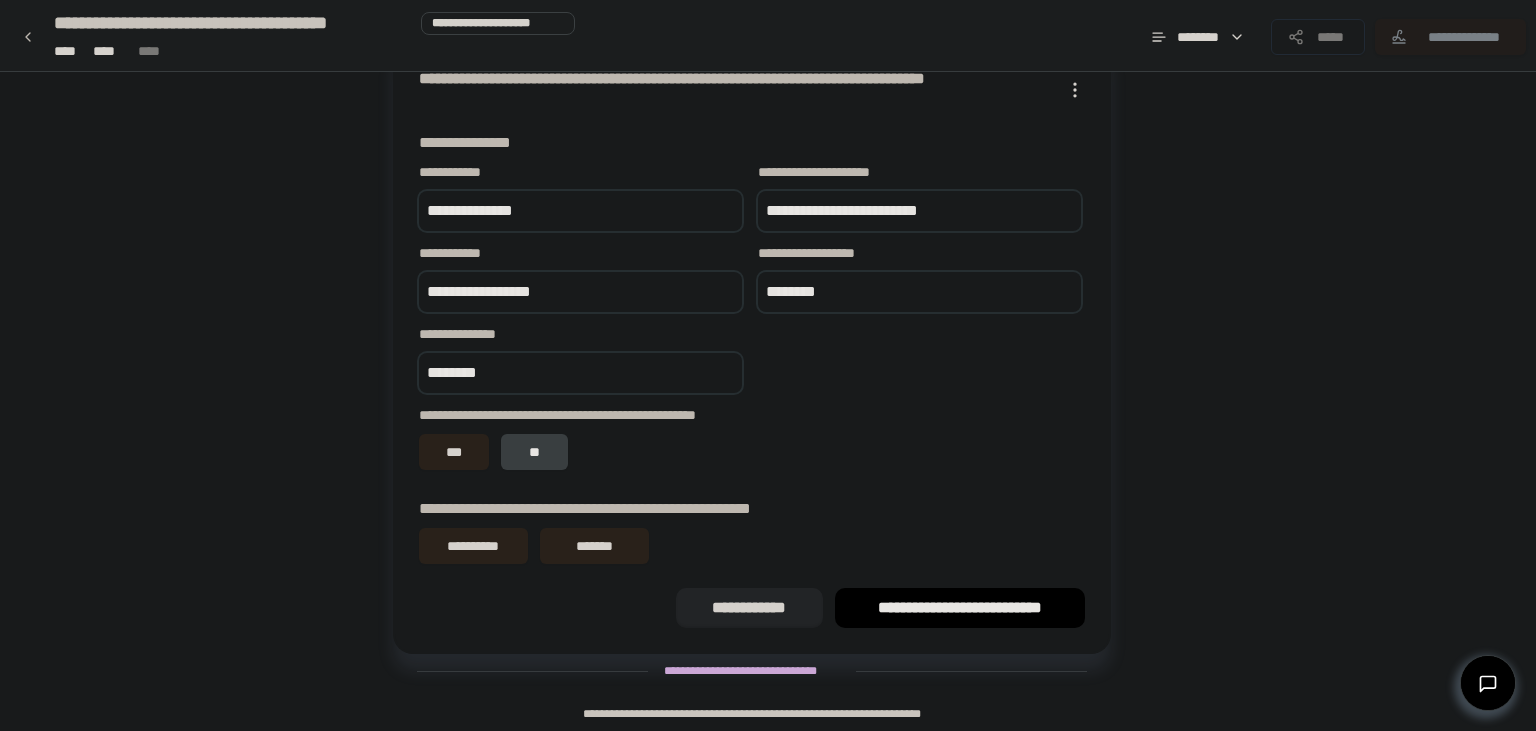 click on "**********" at bounding box center [752, 352] 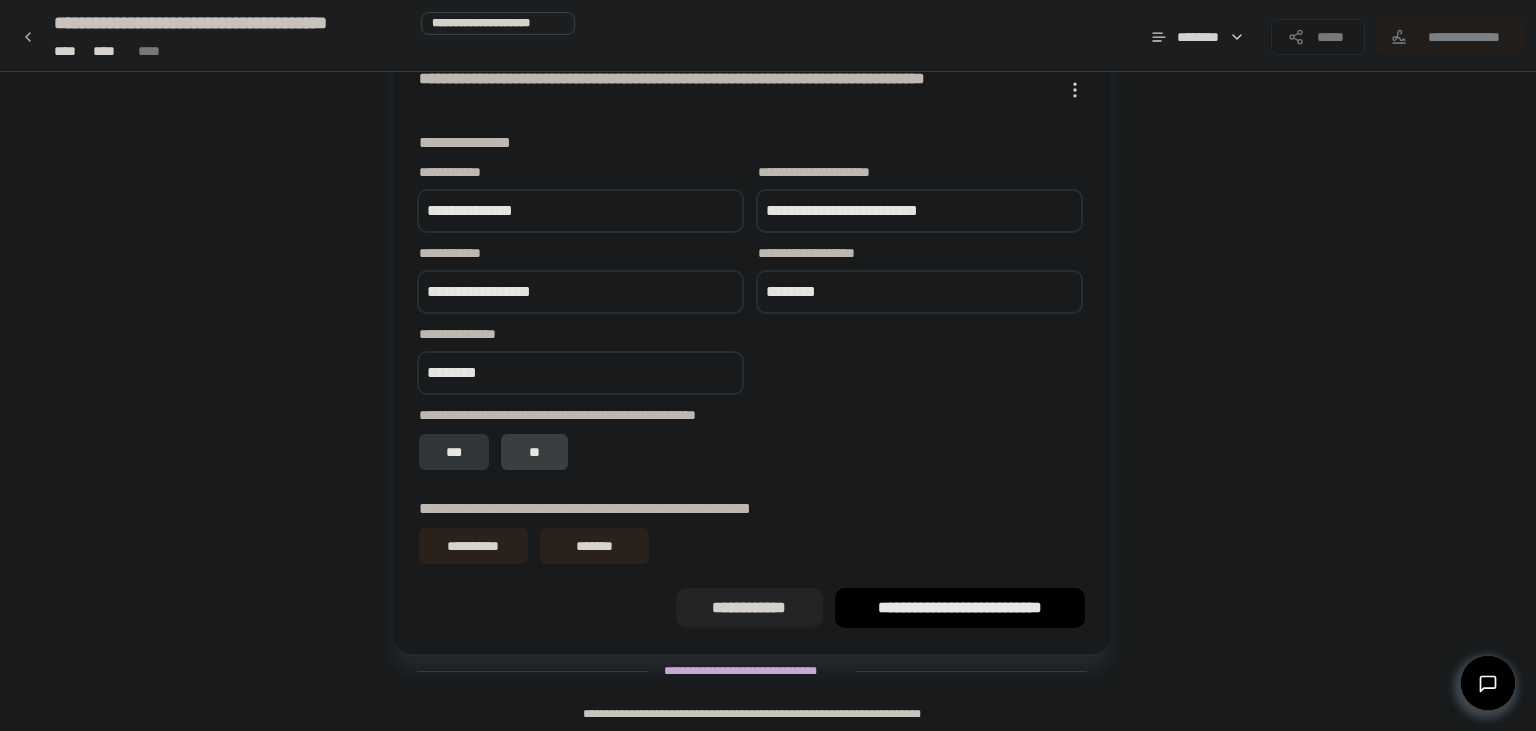 click on "***" at bounding box center (454, 452) 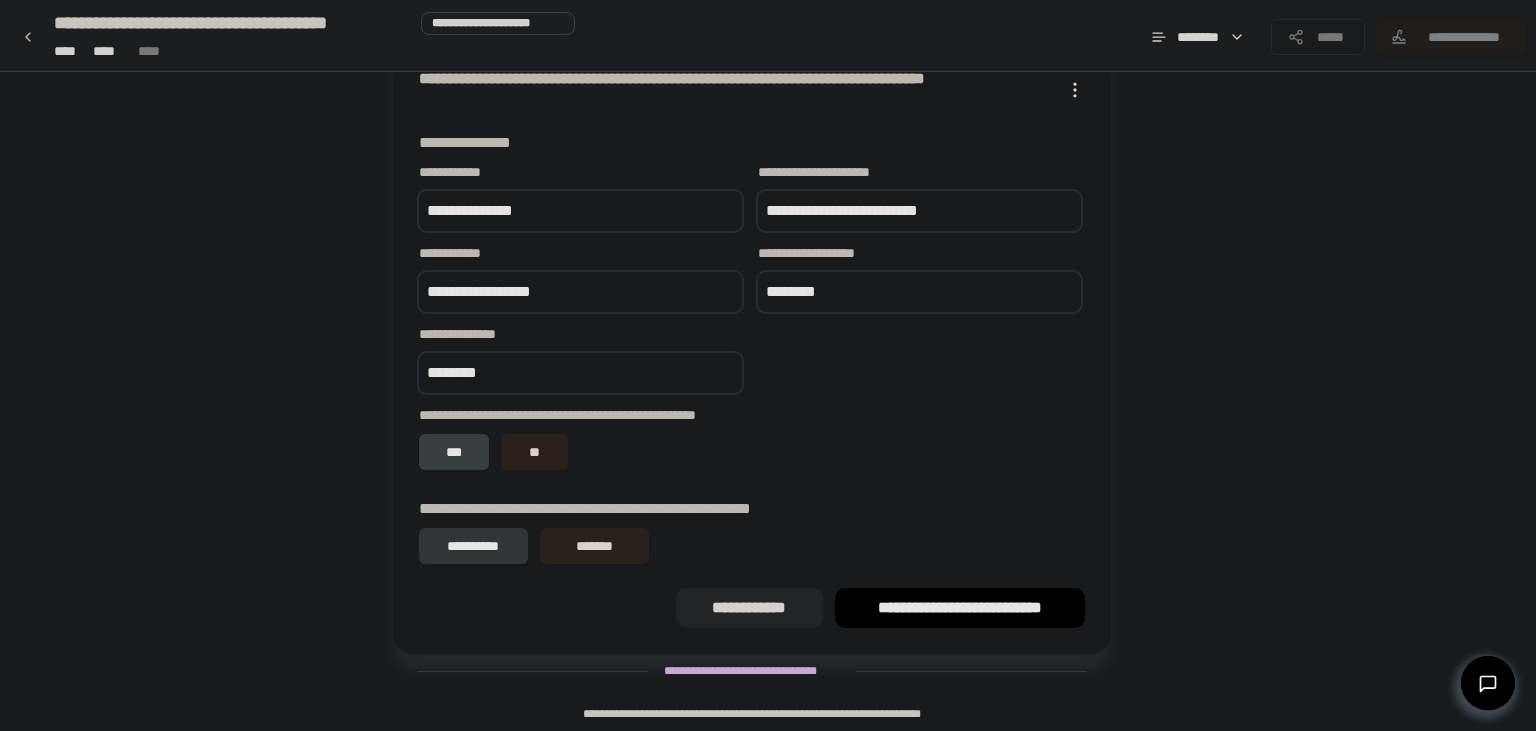 click on "**********" at bounding box center (473, 546) 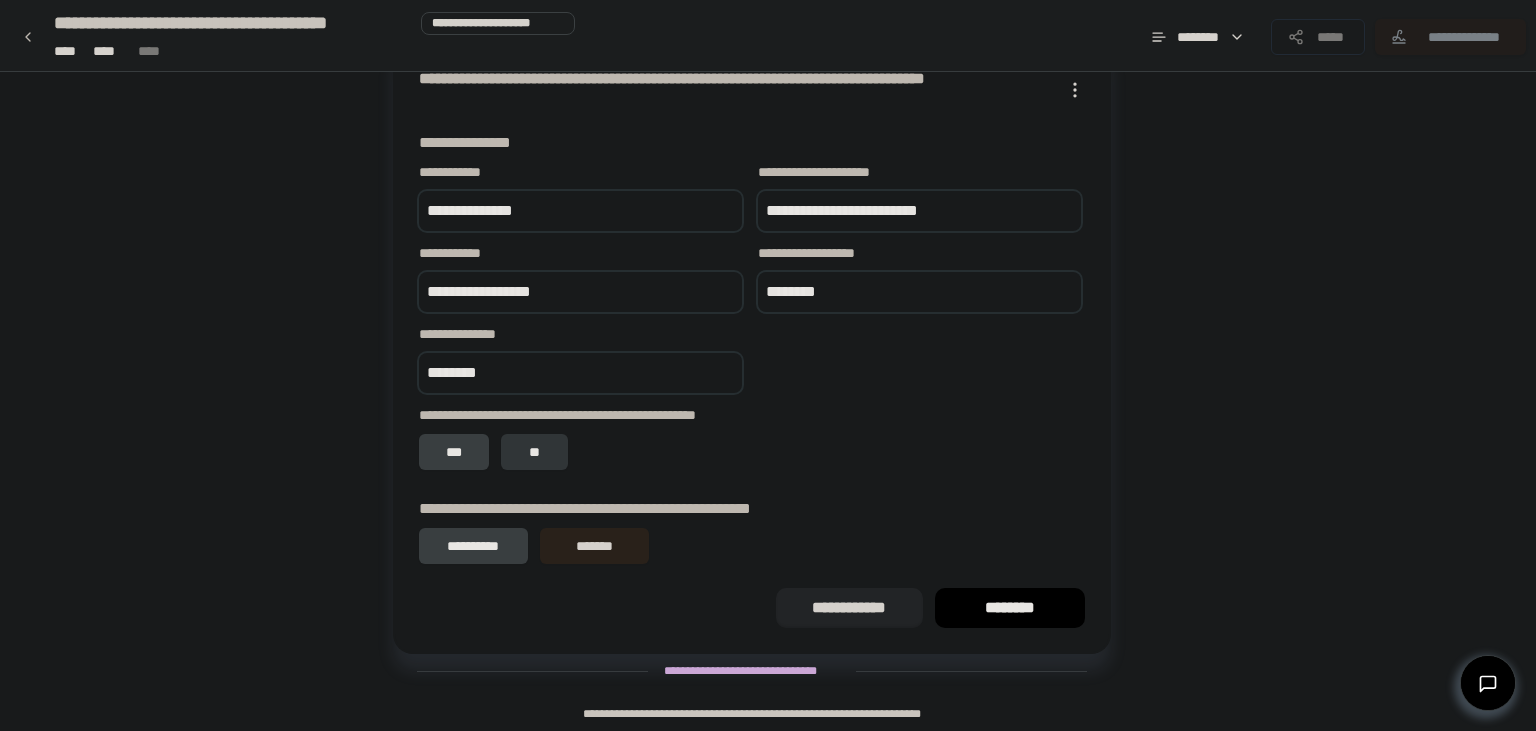 click on "**" at bounding box center (534, 452) 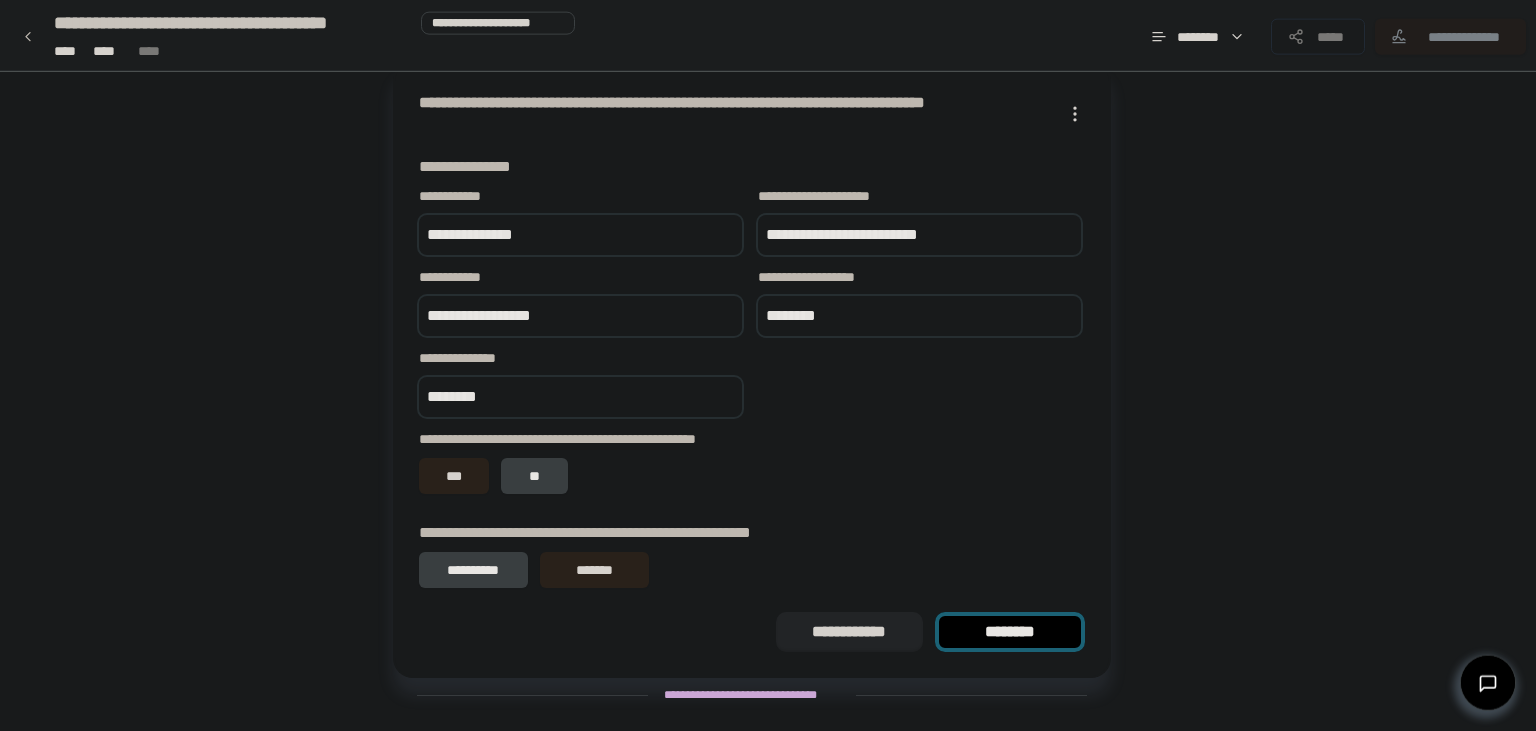 scroll, scrollTop: 118, scrollLeft: 0, axis: vertical 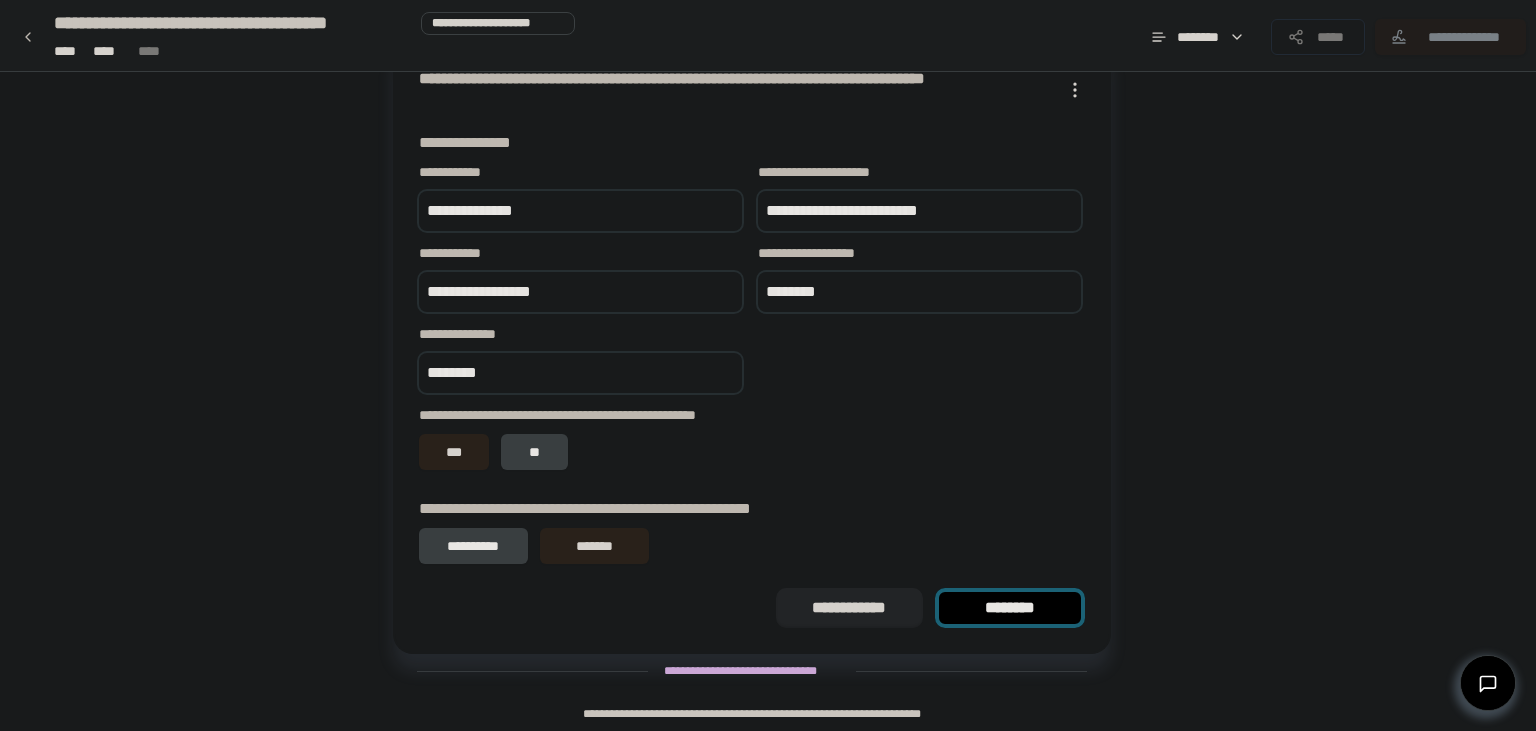 click on "********" at bounding box center [1010, 608] 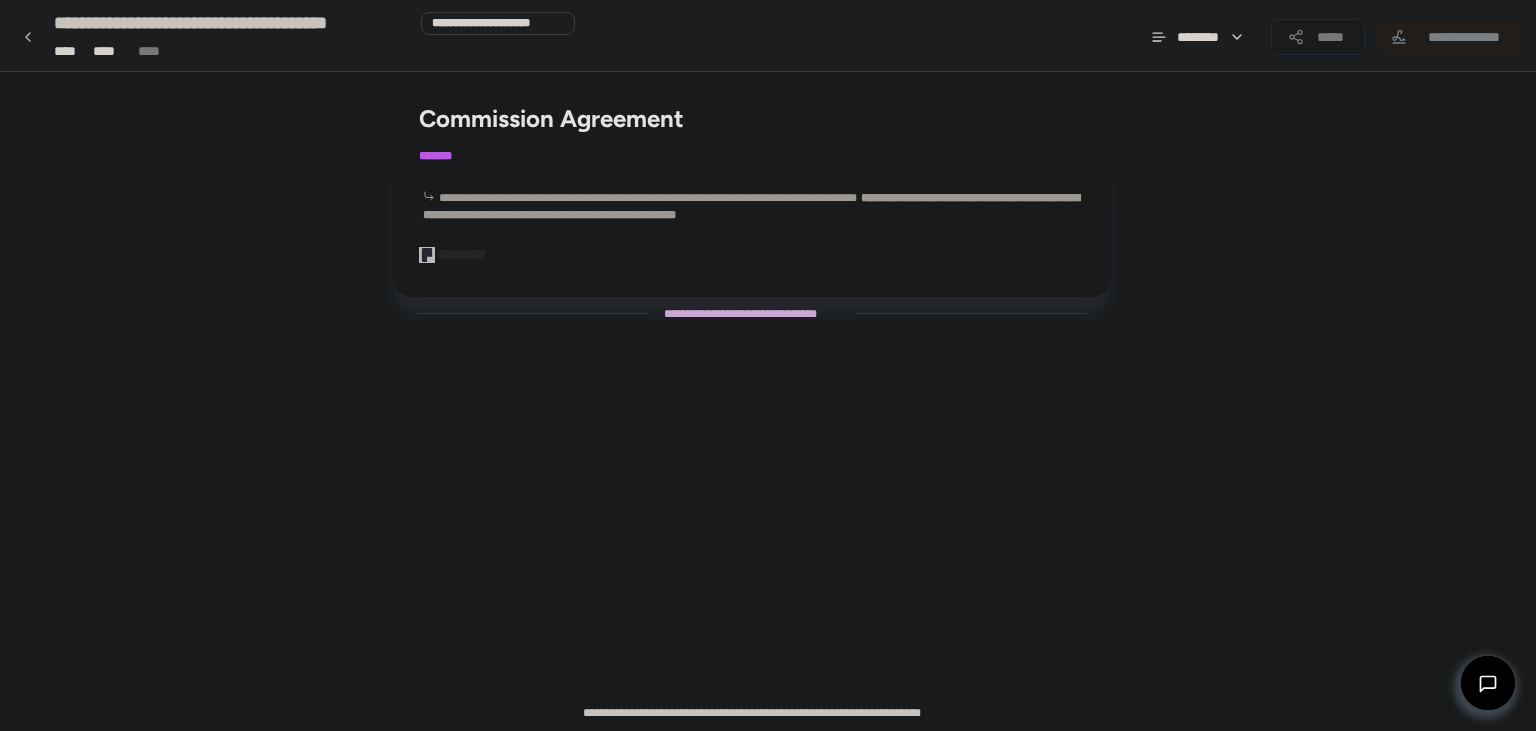 click on "**********" at bounding box center [752, 314] 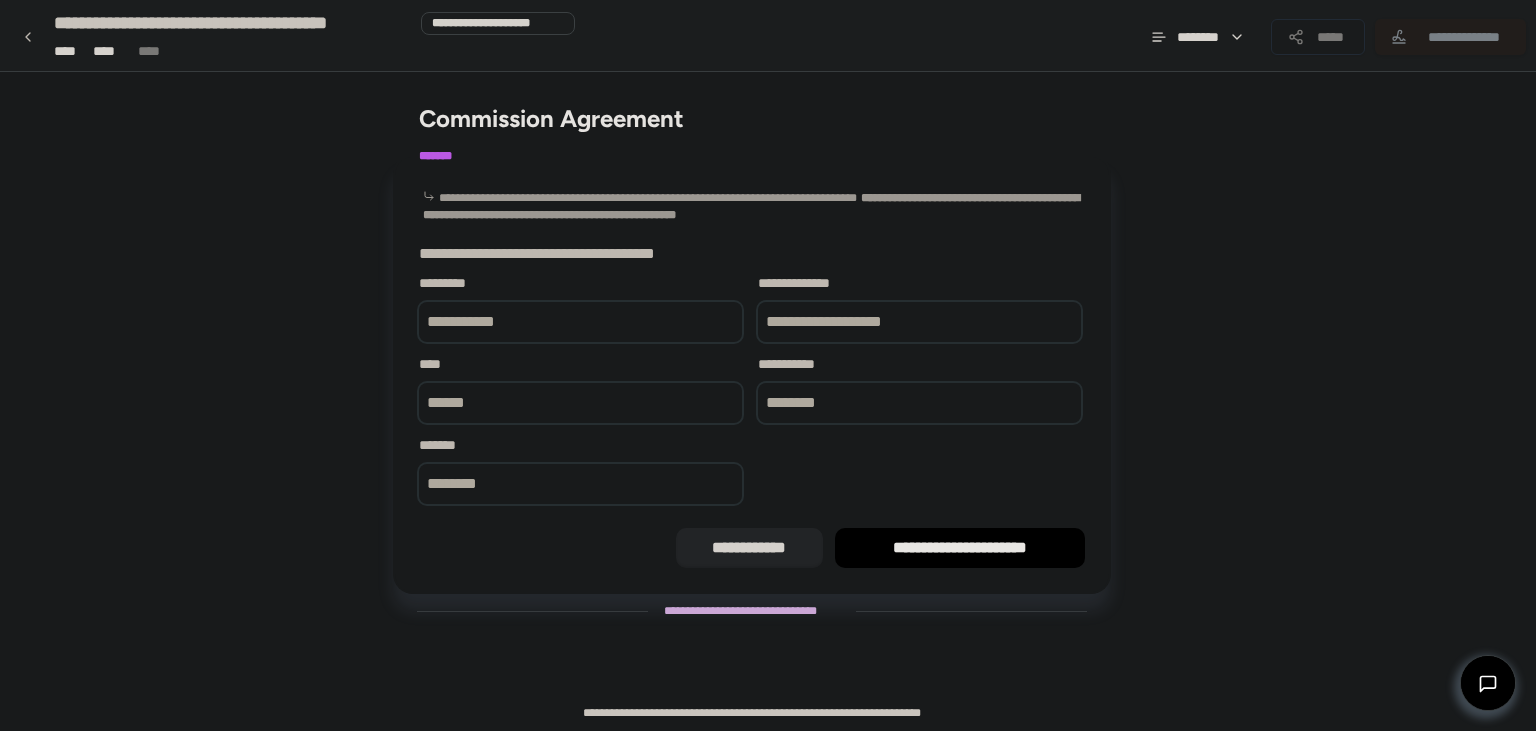 click at bounding box center (580, 322) 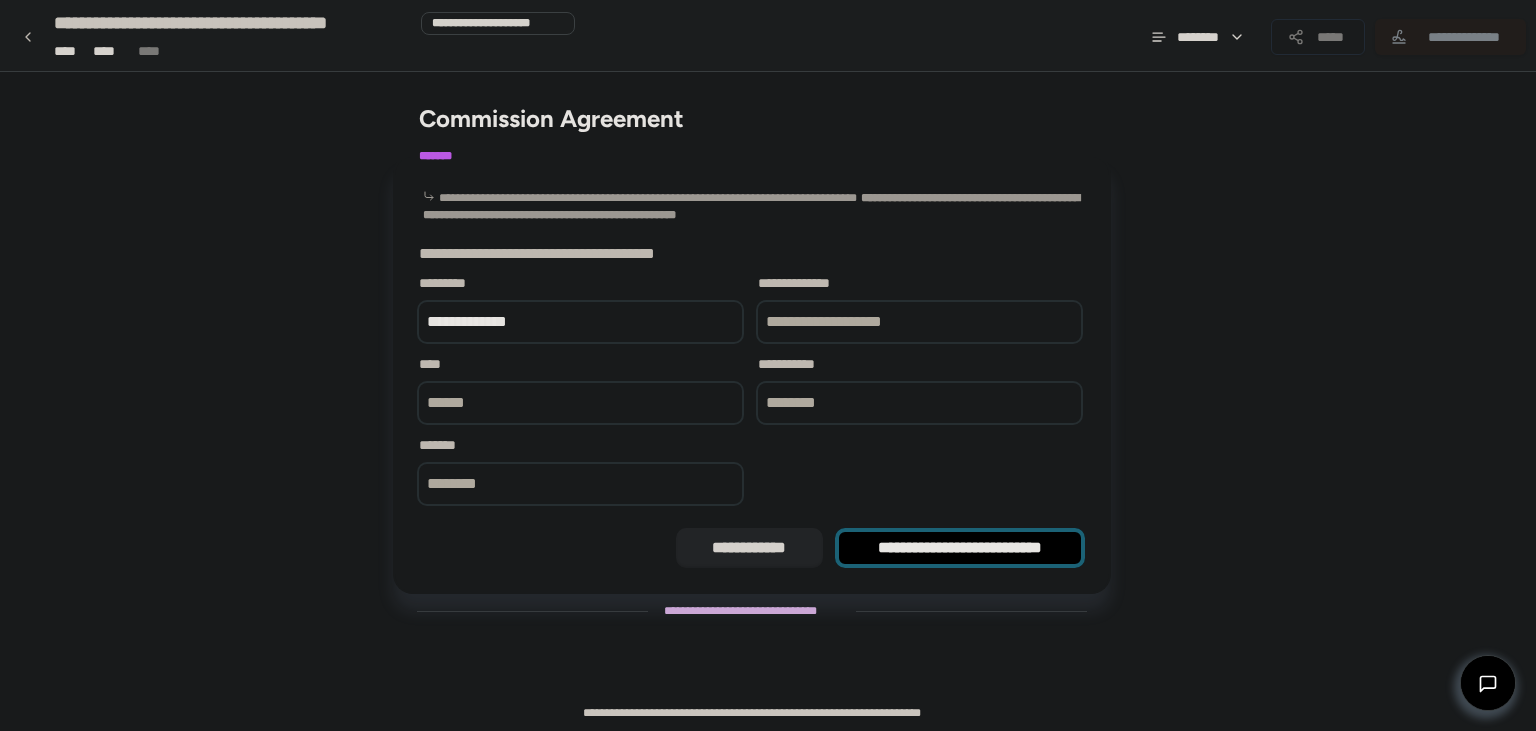 type on "**********" 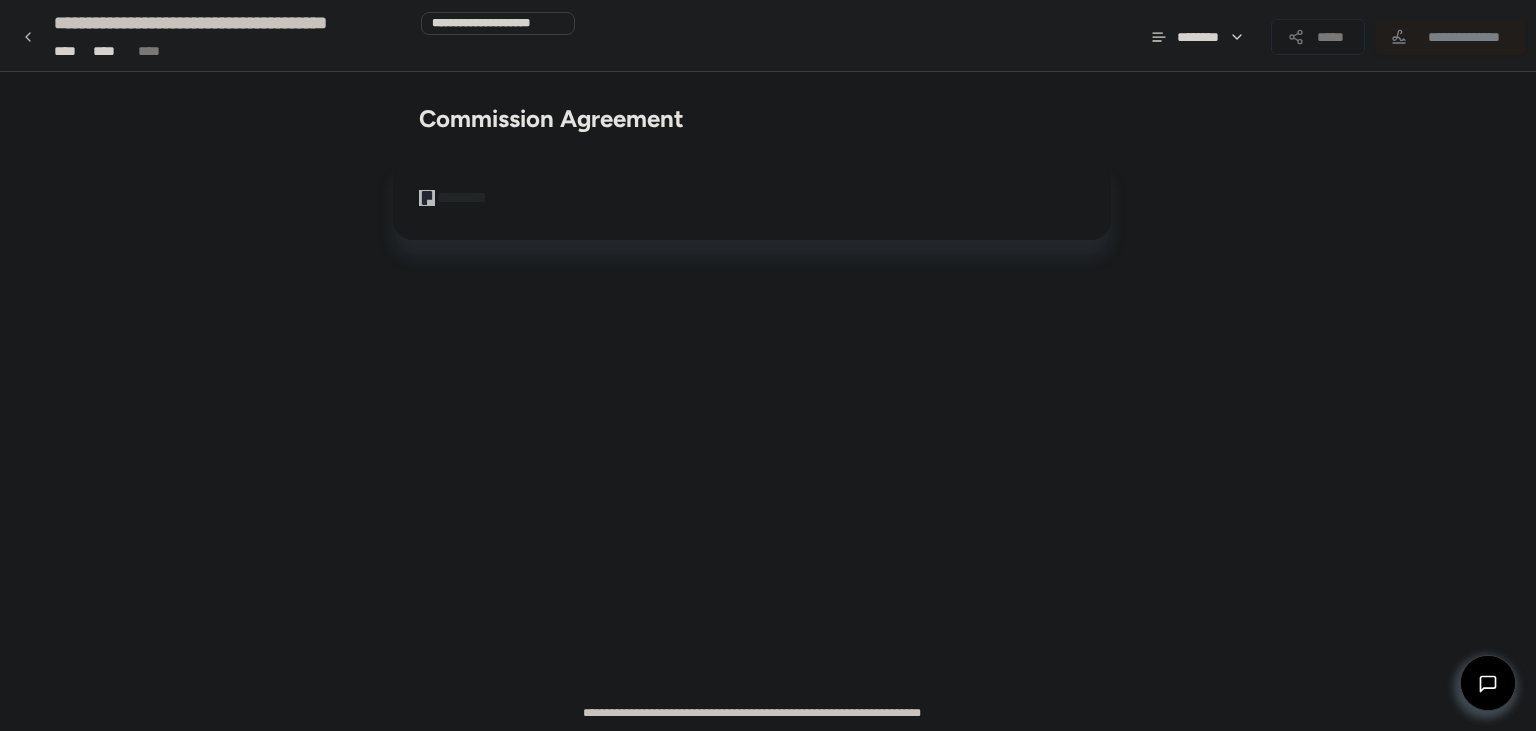 drag, startPoint x: 447, startPoint y: 282, endPoint x: 798, endPoint y: 285, distance: 351.01282 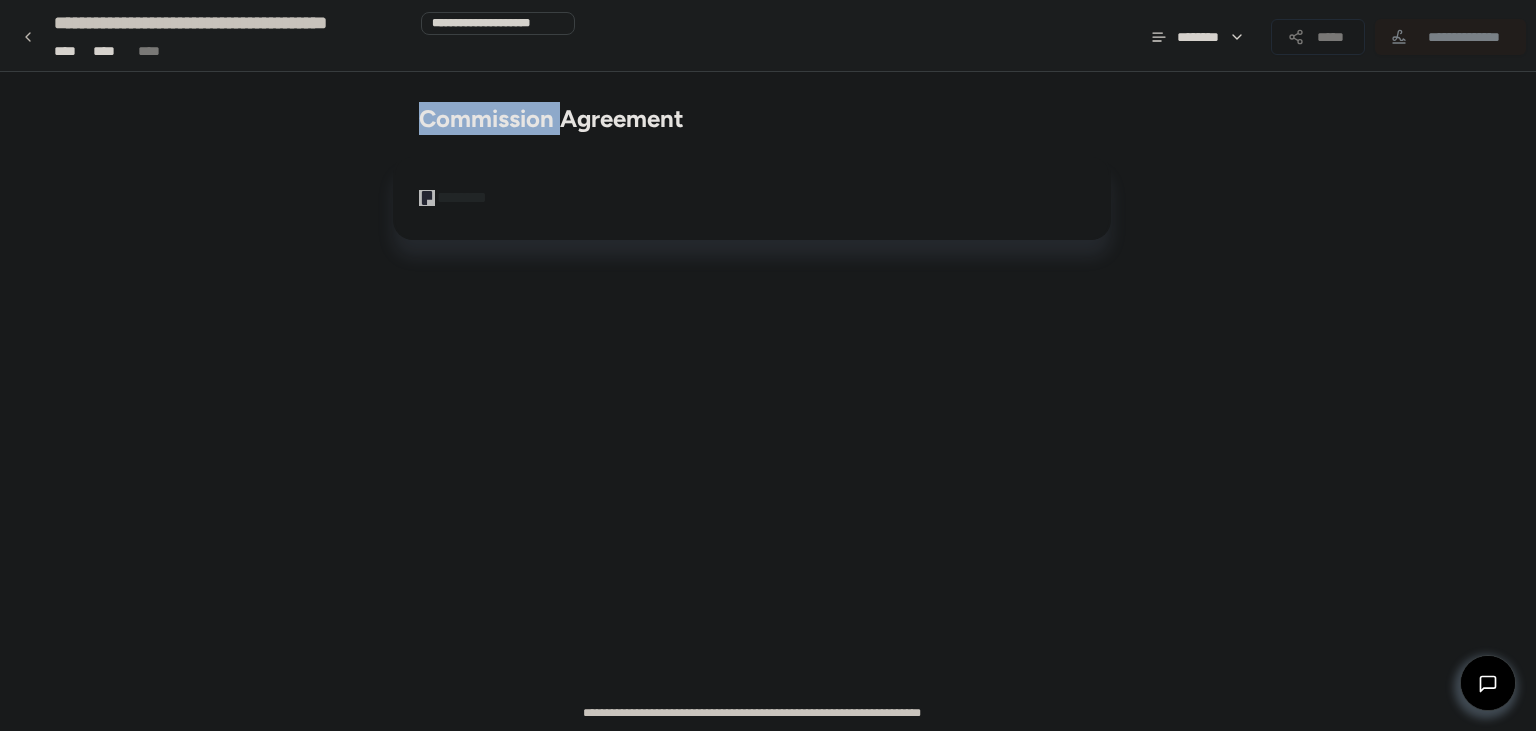 click on "Commission Agreement" at bounding box center (752, 118) 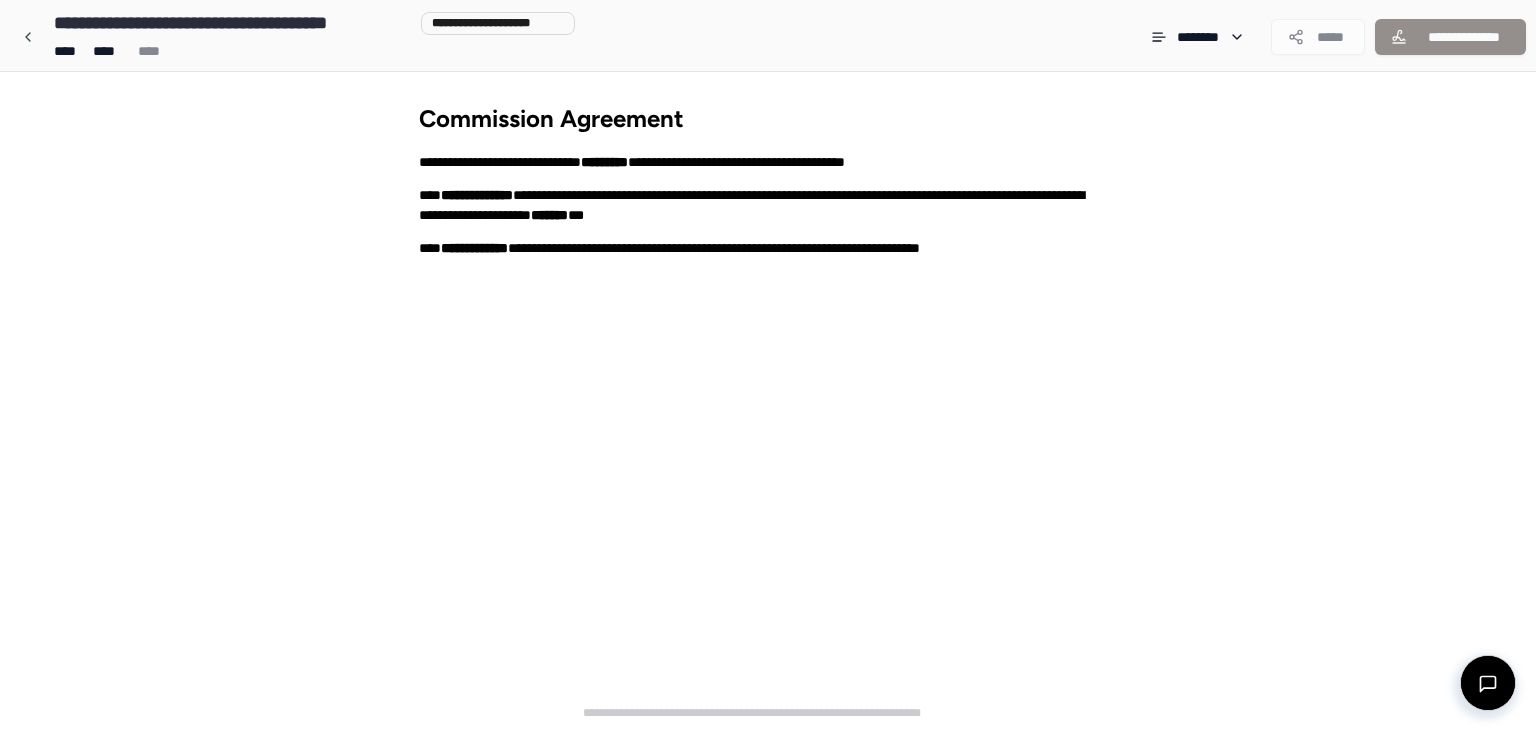 click on "**********" at bounding box center (752, 200) 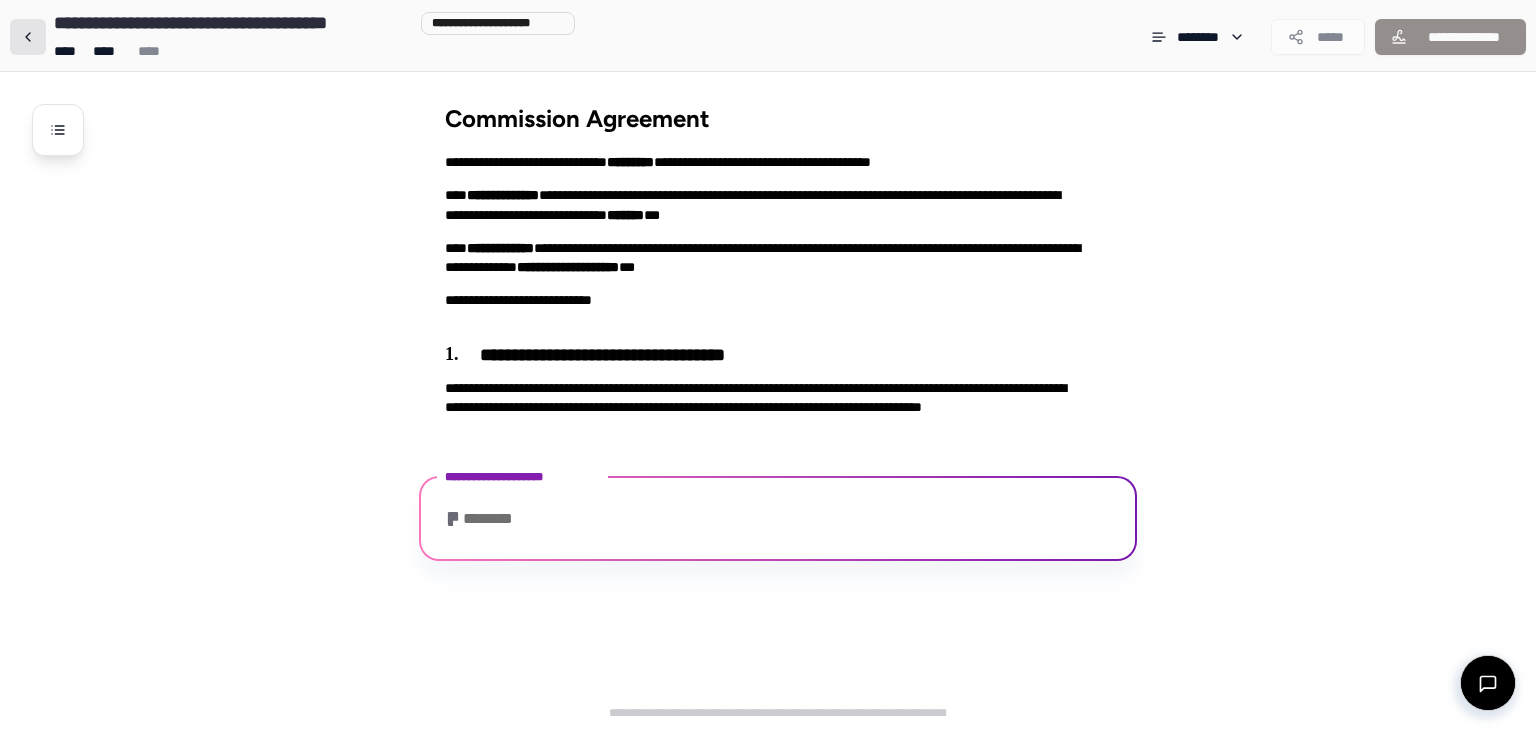click at bounding box center [28, 37] 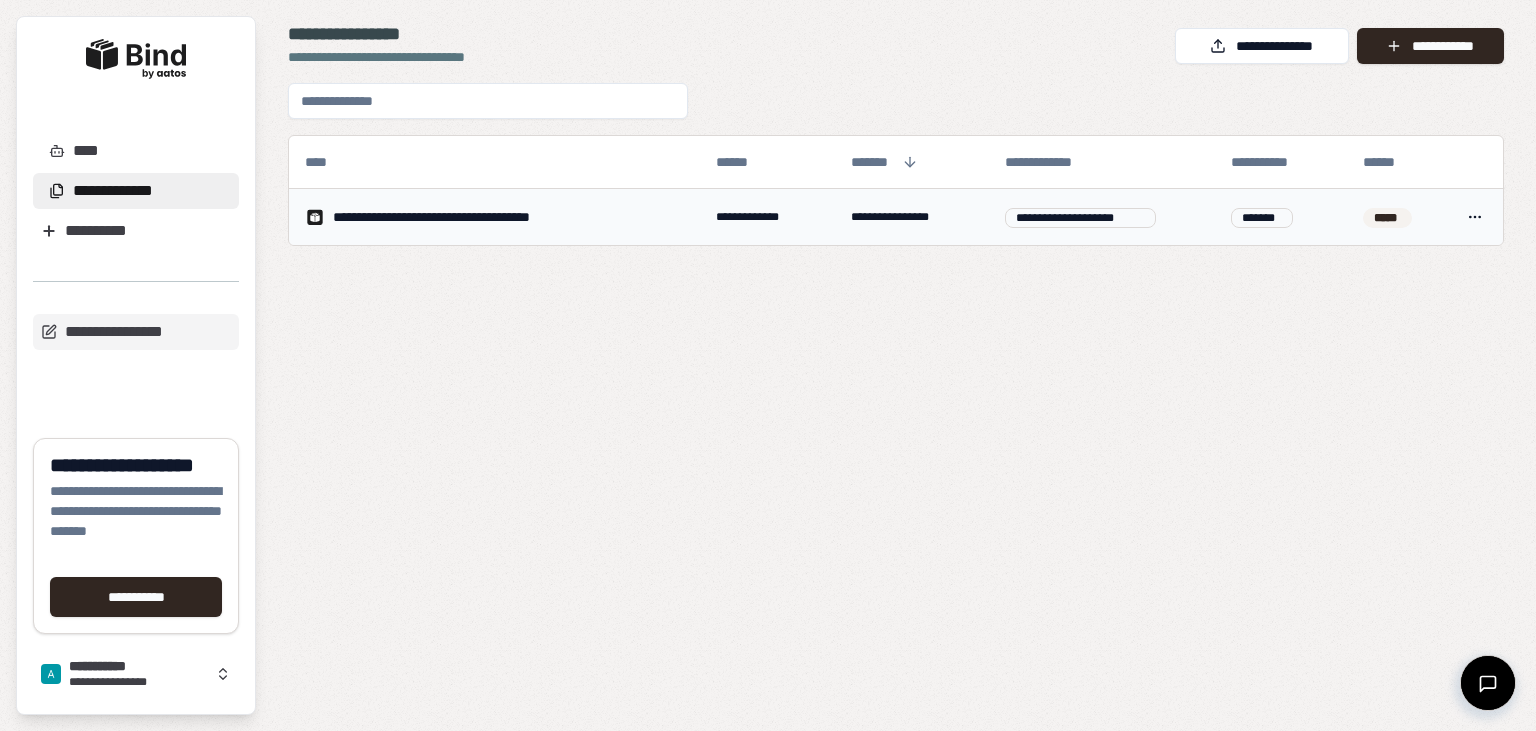 click on "**********" at bounding box center [494, 217] 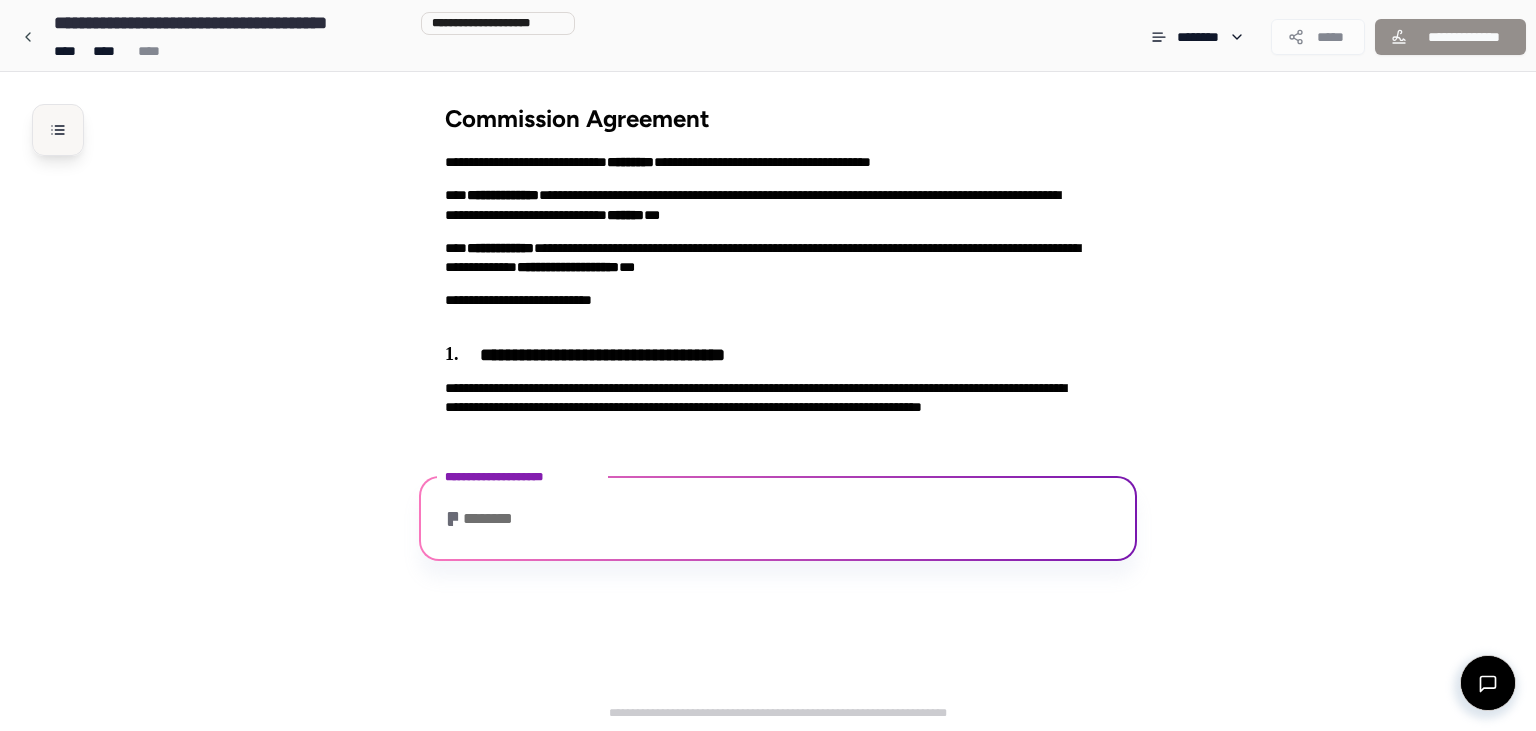 click at bounding box center (58, 130) 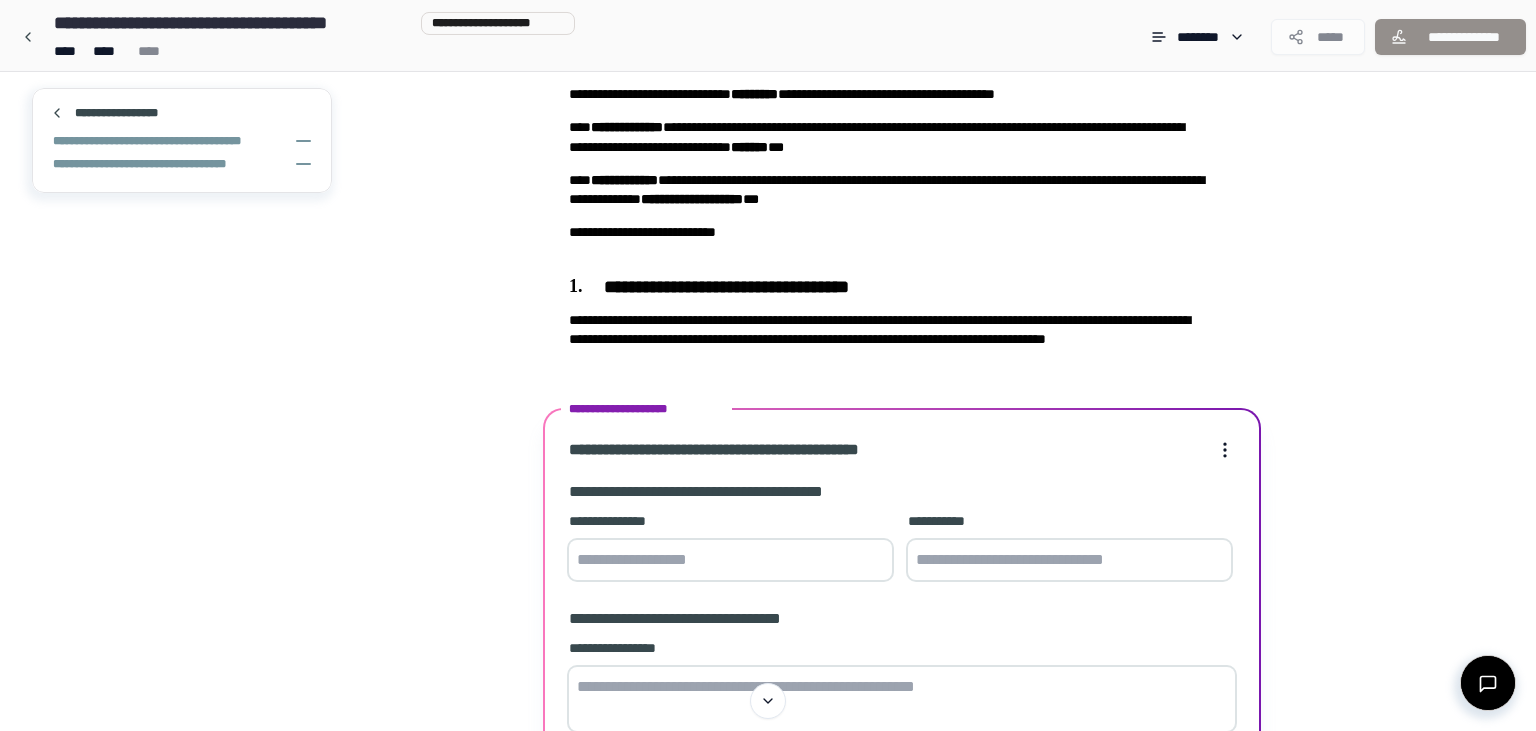 scroll, scrollTop: 43, scrollLeft: 0, axis: vertical 